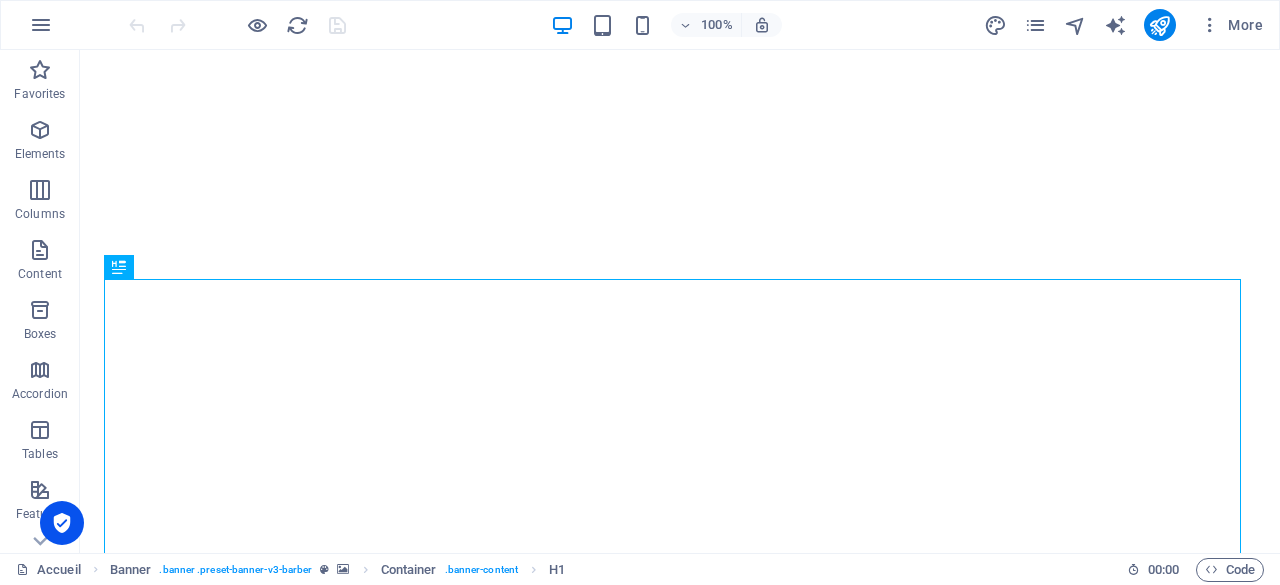 scroll, scrollTop: 0, scrollLeft: 0, axis: both 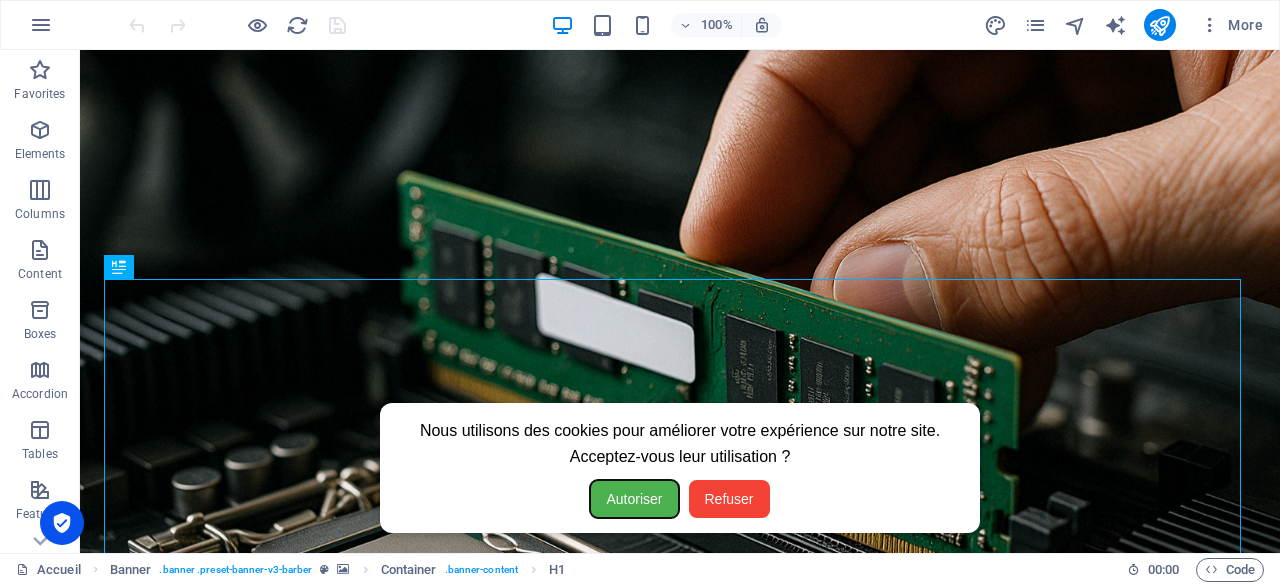 click on "Autoriser" at bounding box center (634, 499) 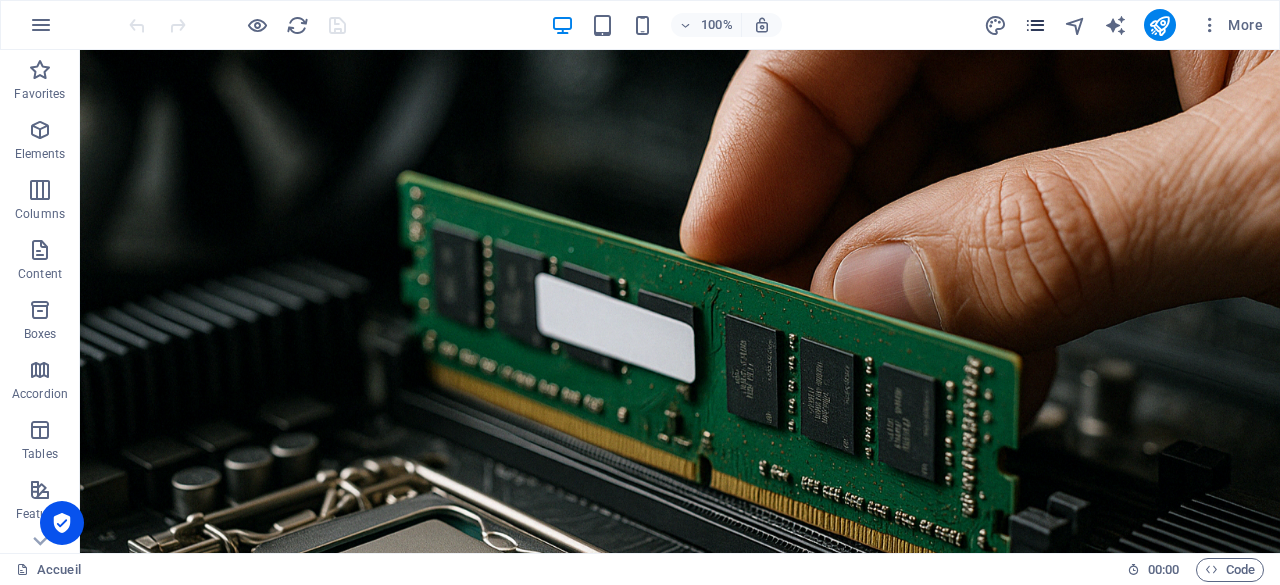 click at bounding box center [1035, 25] 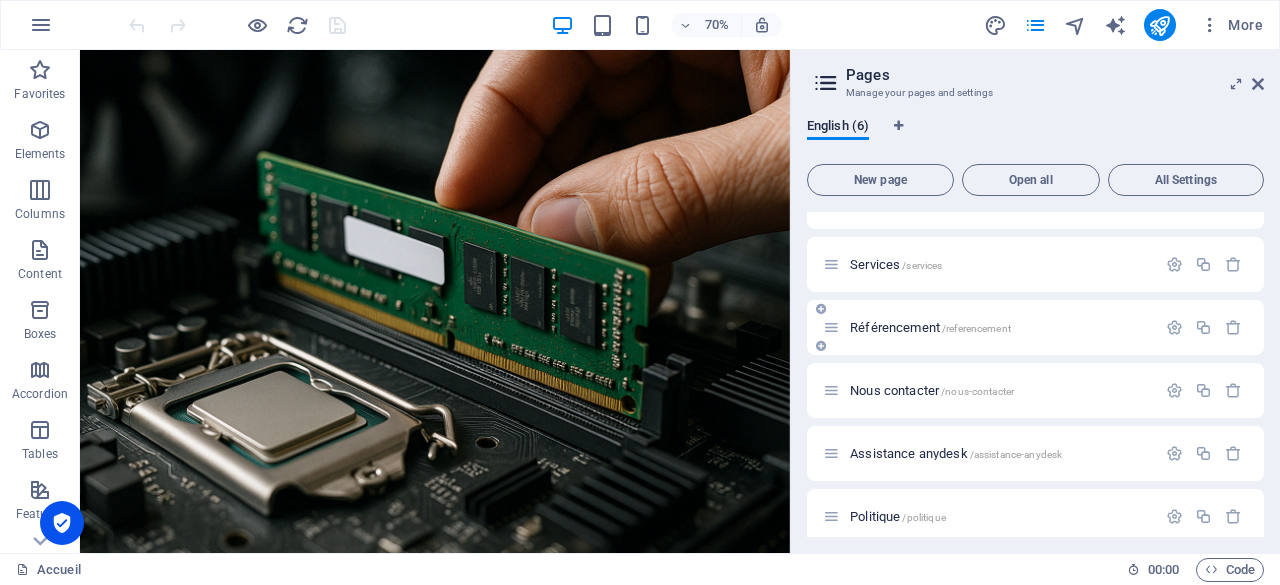 scroll, scrollTop: 52, scrollLeft: 0, axis: vertical 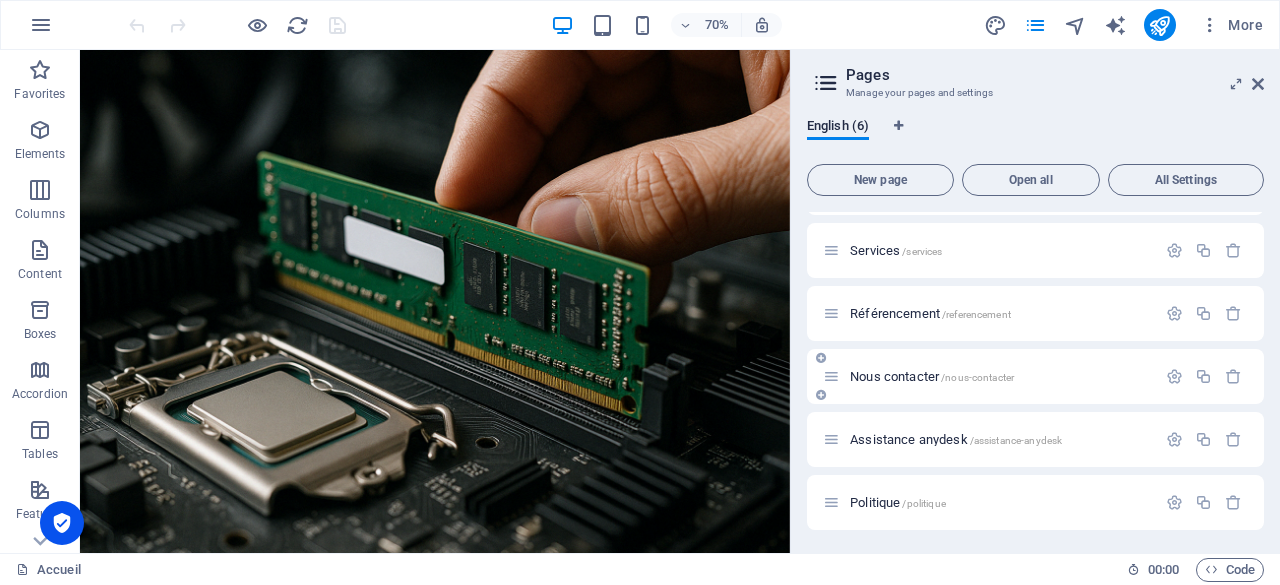 click on "Nous contacter /nous-contacter" at bounding box center [932, 376] 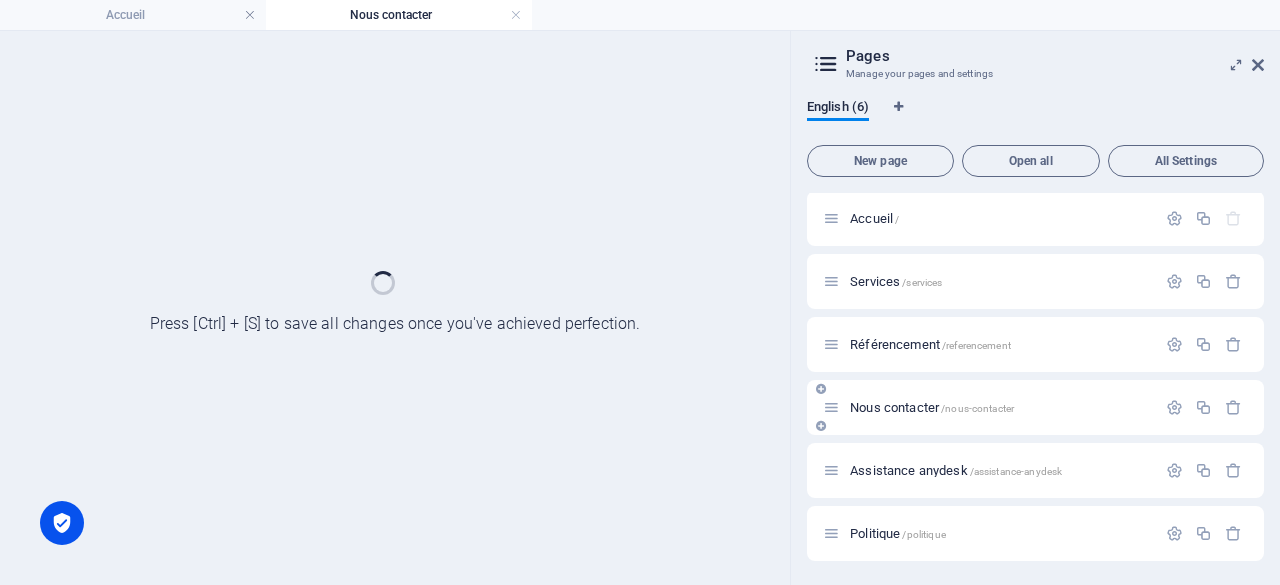 scroll, scrollTop: 1, scrollLeft: 0, axis: vertical 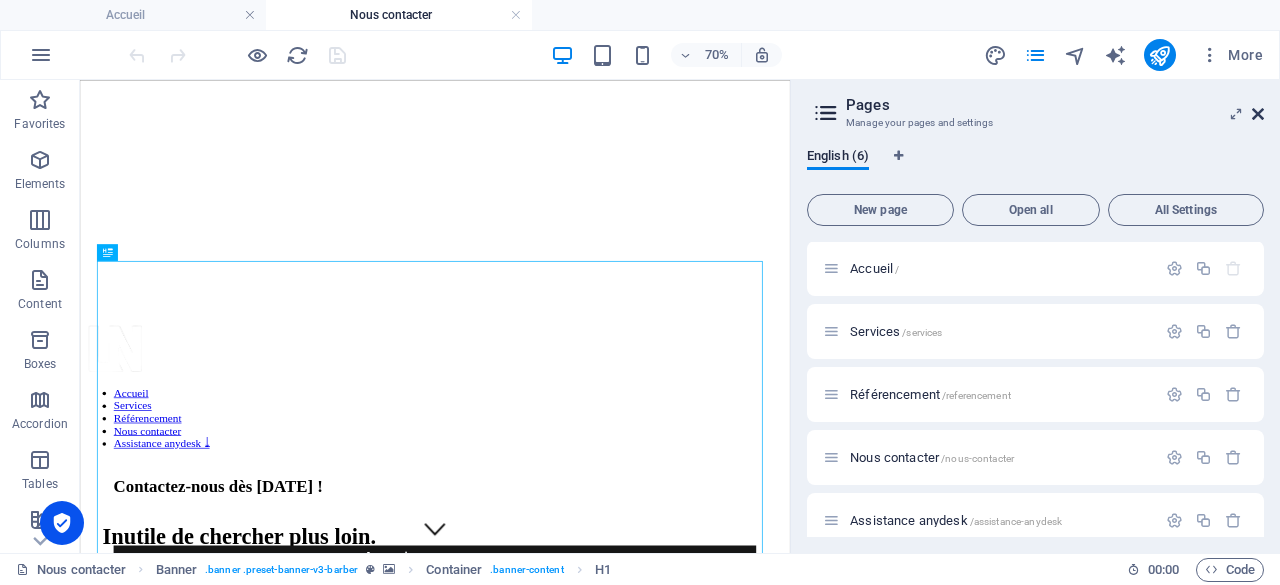 click at bounding box center (1258, 114) 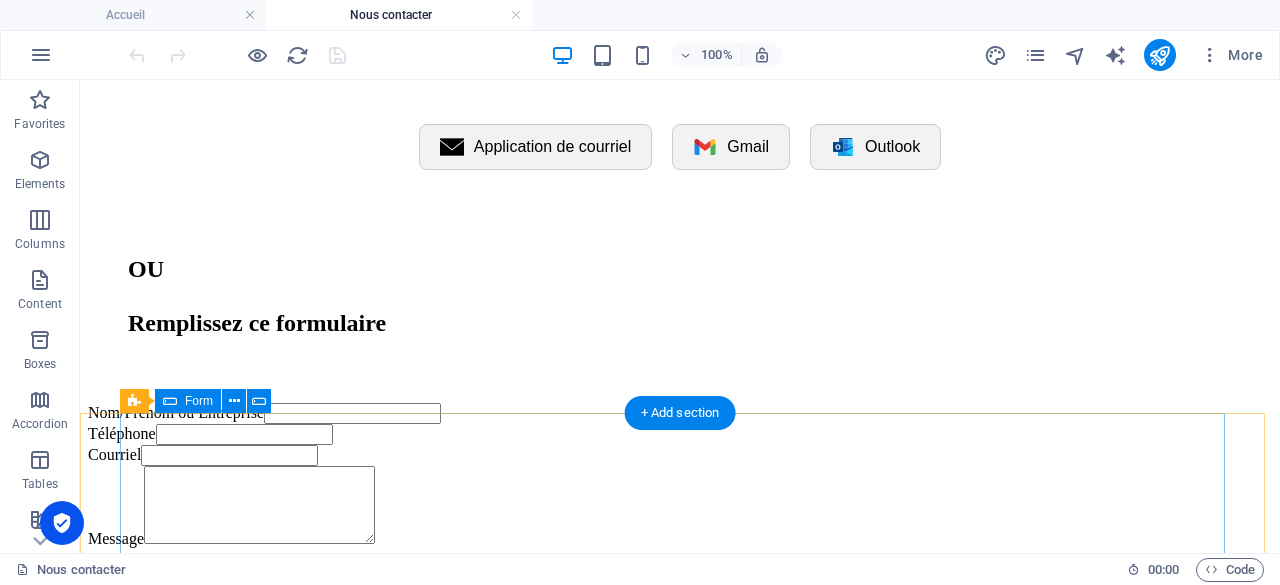 scroll, scrollTop: 1000, scrollLeft: 0, axis: vertical 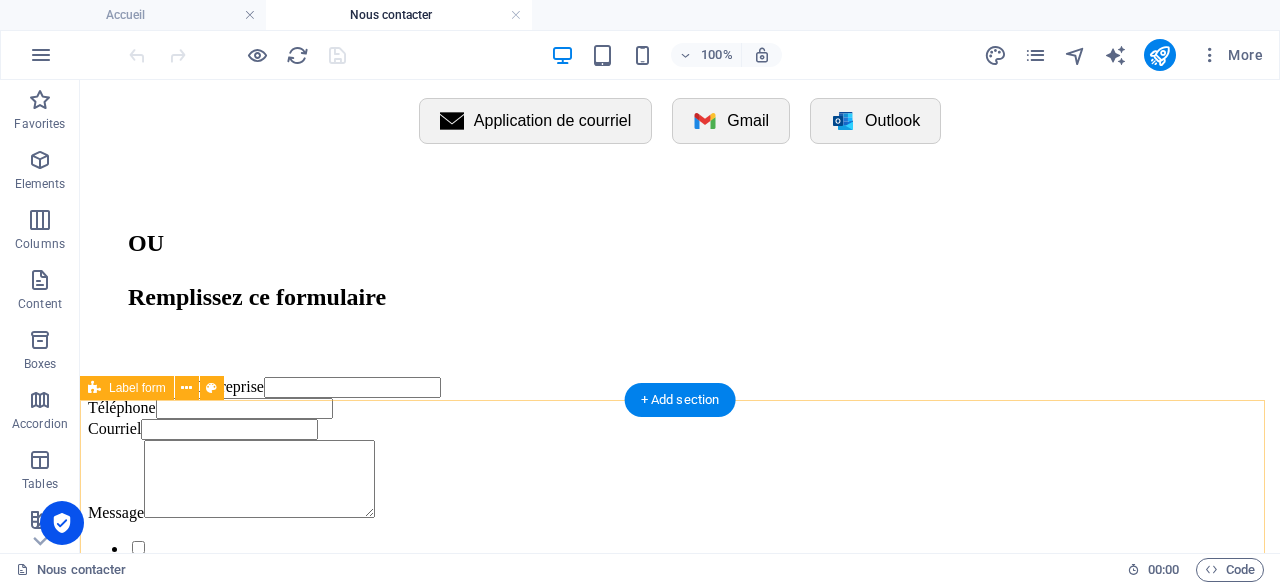 click on "Nom/Prénom ou Entreprise Téléphone Courriel Message   J’ai lu et j’accepte la  politique de confidentialité. Illisible ? Générer à nouveau Envoyer" at bounding box center (680, 589) 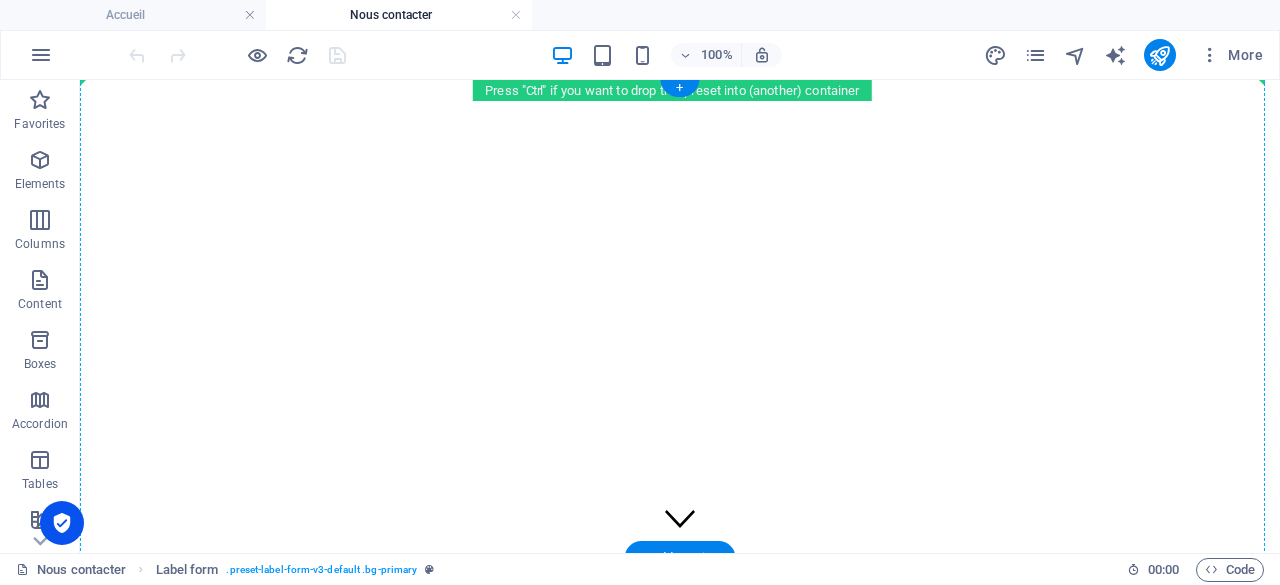 scroll, scrollTop: 400, scrollLeft: 0, axis: vertical 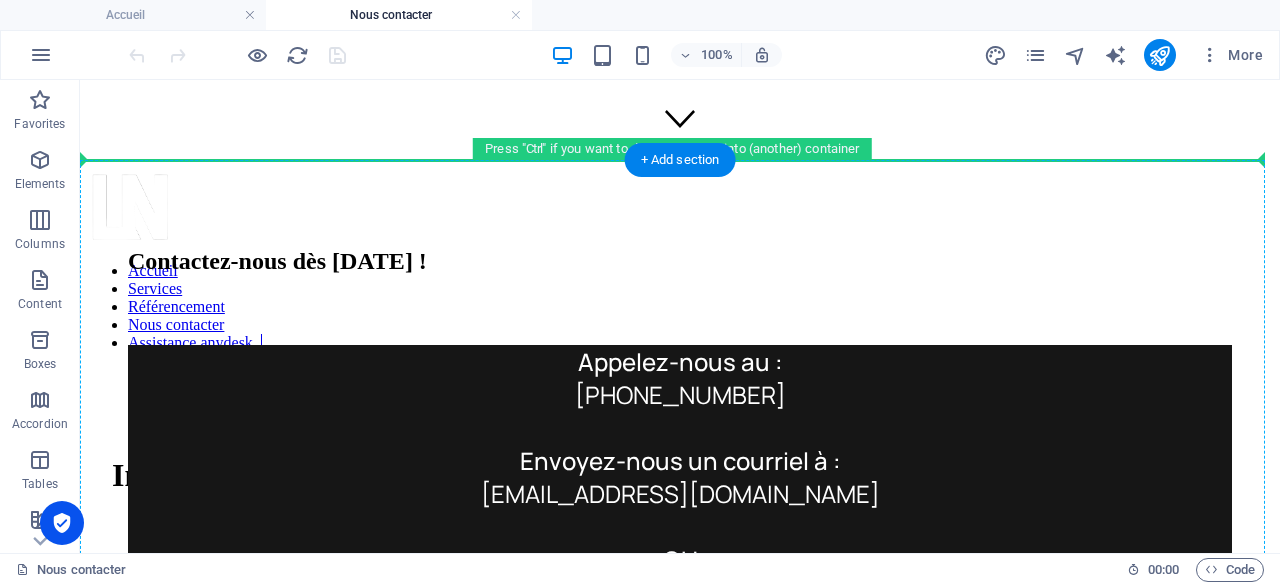 drag, startPoint x: 184, startPoint y: 474, endPoint x: 632, endPoint y: 335, distance: 469.06824 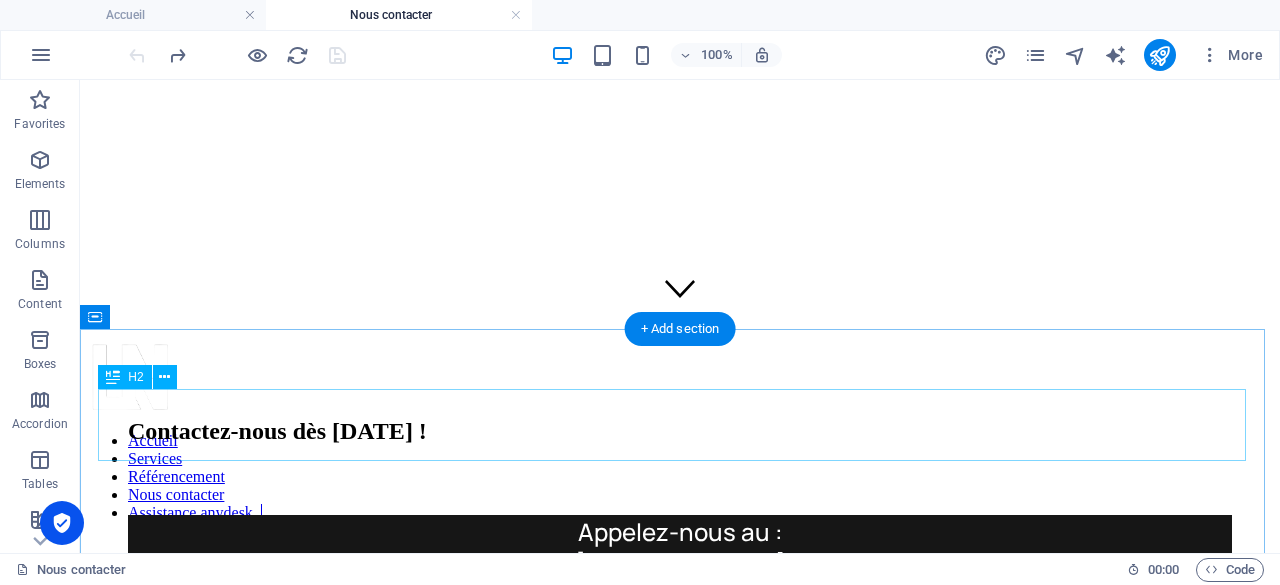 scroll, scrollTop: 330, scrollLeft: 0, axis: vertical 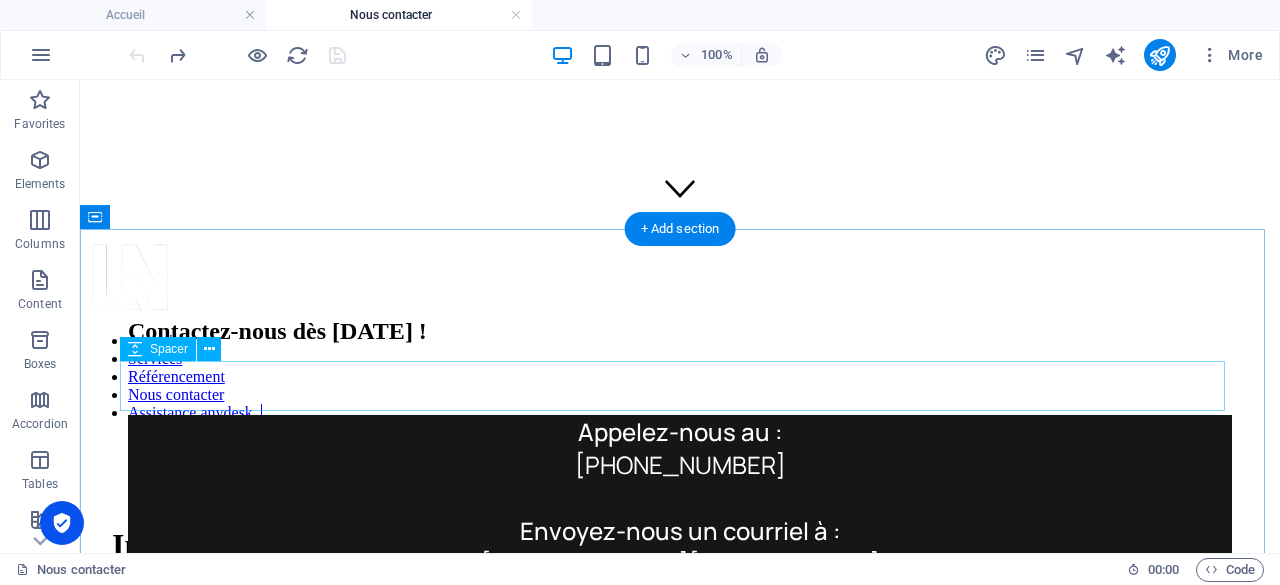 click at bounding box center [680, 390] 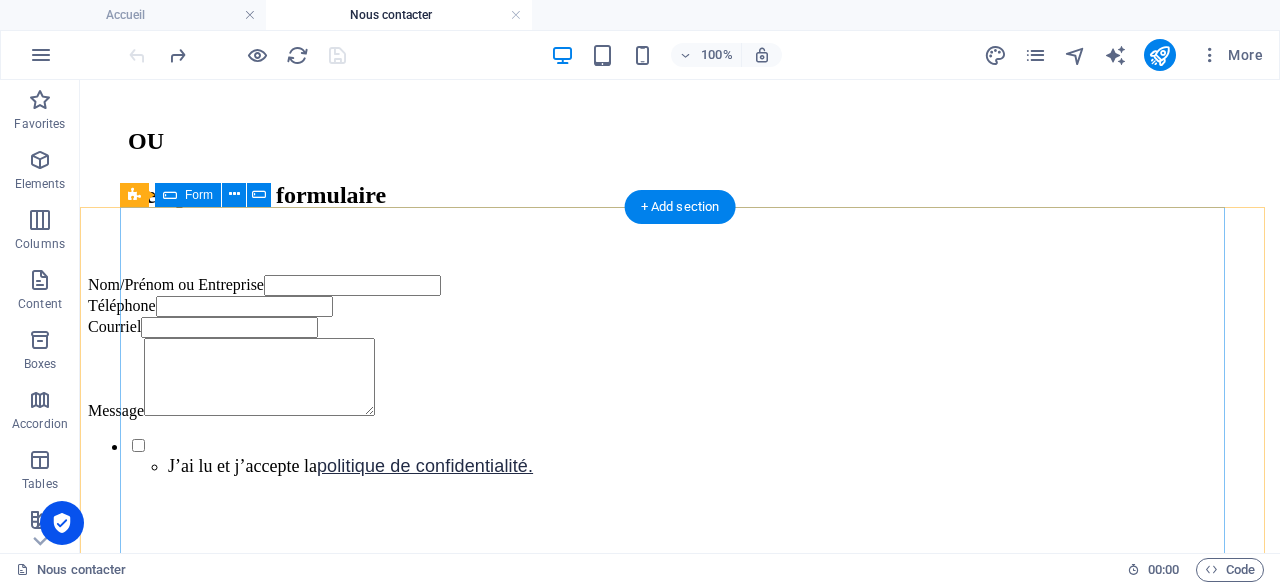 scroll, scrollTop: 1030, scrollLeft: 0, axis: vertical 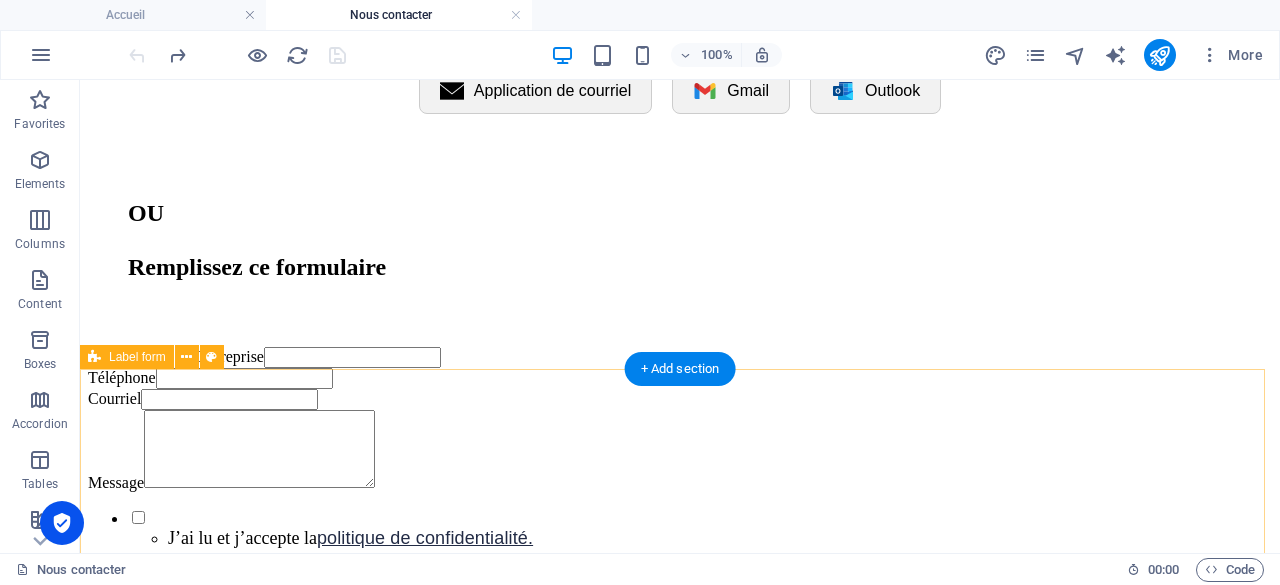 click on "Nom/Prénom ou Entreprise Téléphone Courriel Message   J’ai lu et j’accepte la  politique de confidentialité. Illisible ? Générer à nouveau Envoyer" at bounding box center [680, 559] 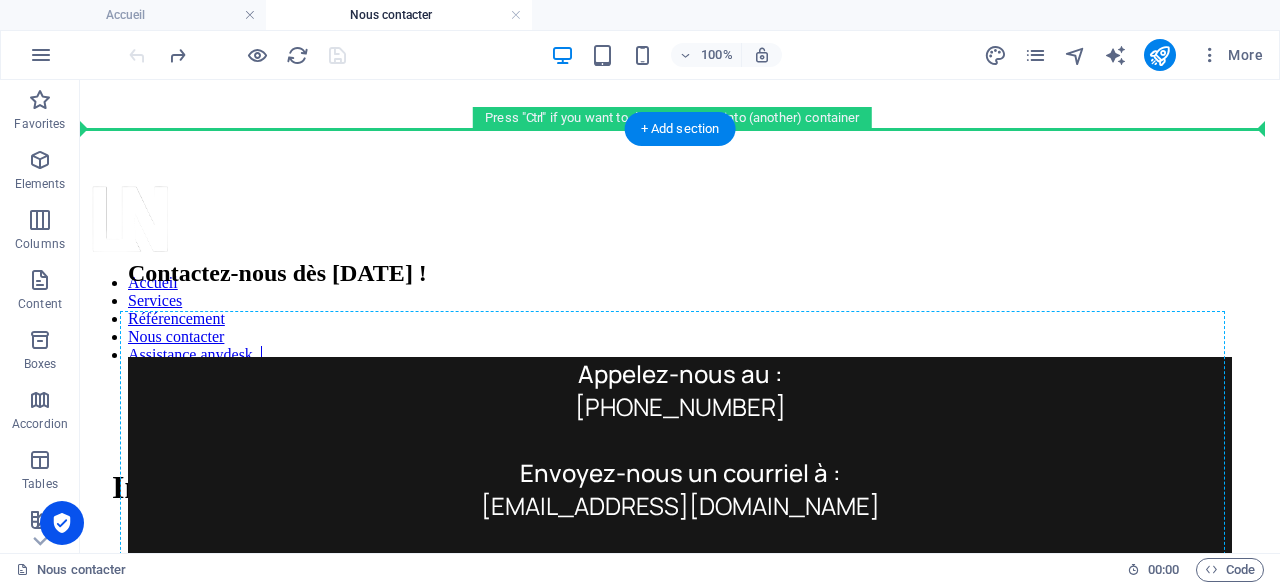 scroll, scrollTop: 330, scrollLeft: 0, axis: vertical 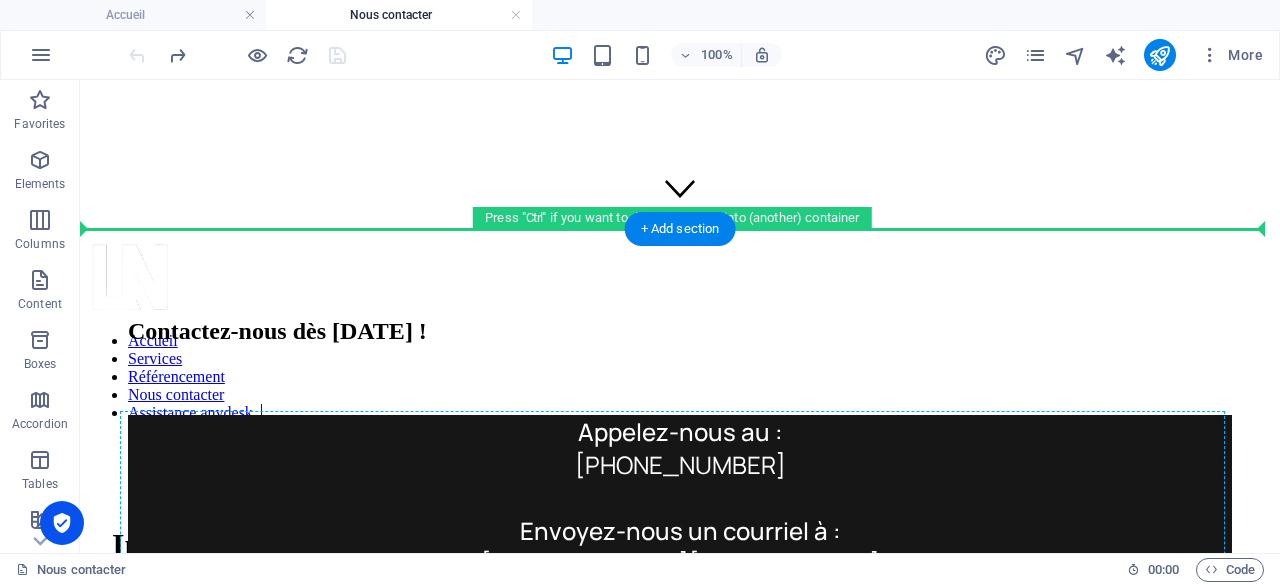 drag, startPoint x: 191, startPoint y: 443, endPoint x: 509, endPoint y: 419, distance: 318.9044 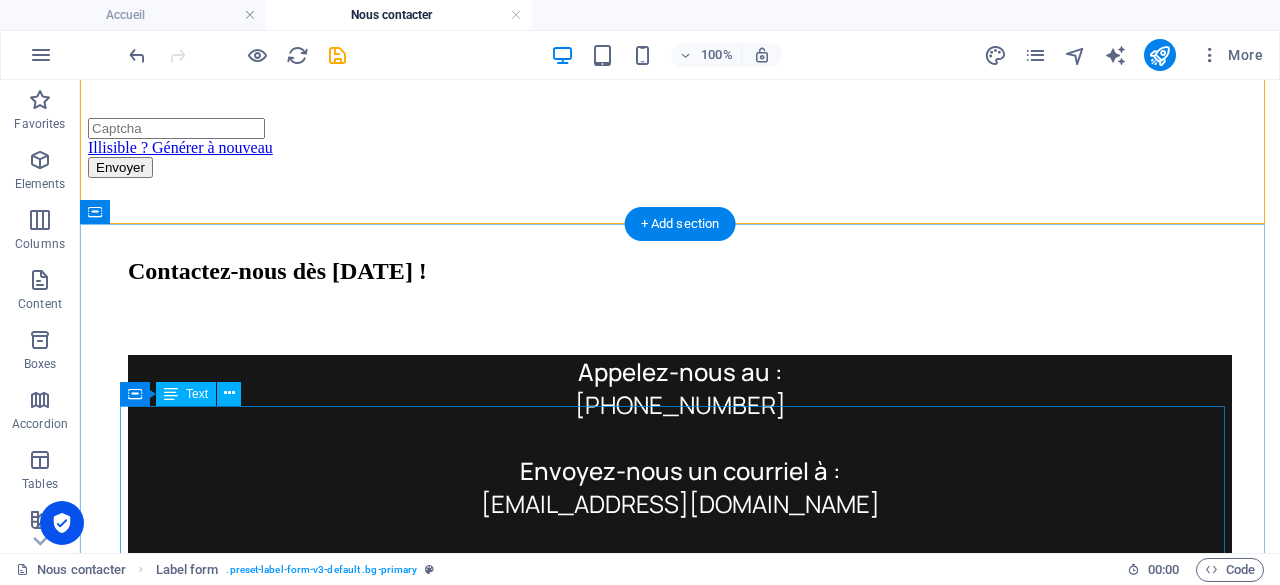 scroll, scrollTop: 730, scrollLeft: 0, axis: vertical 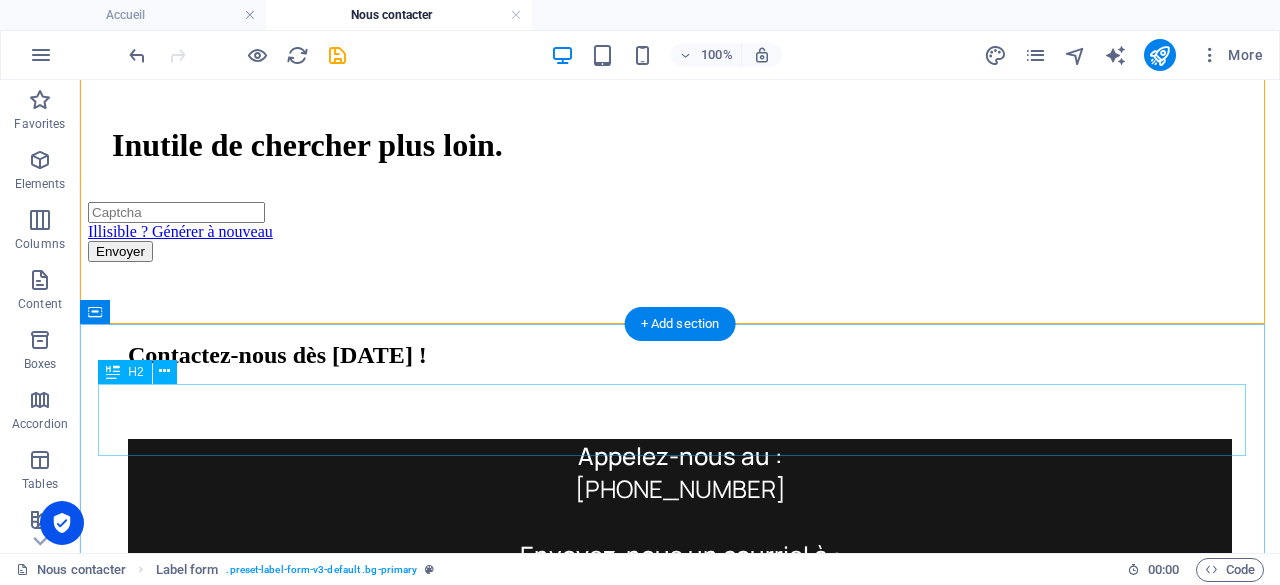 click on "Contactez-nous dès [DATE] !" at bounding box center [680, 355] 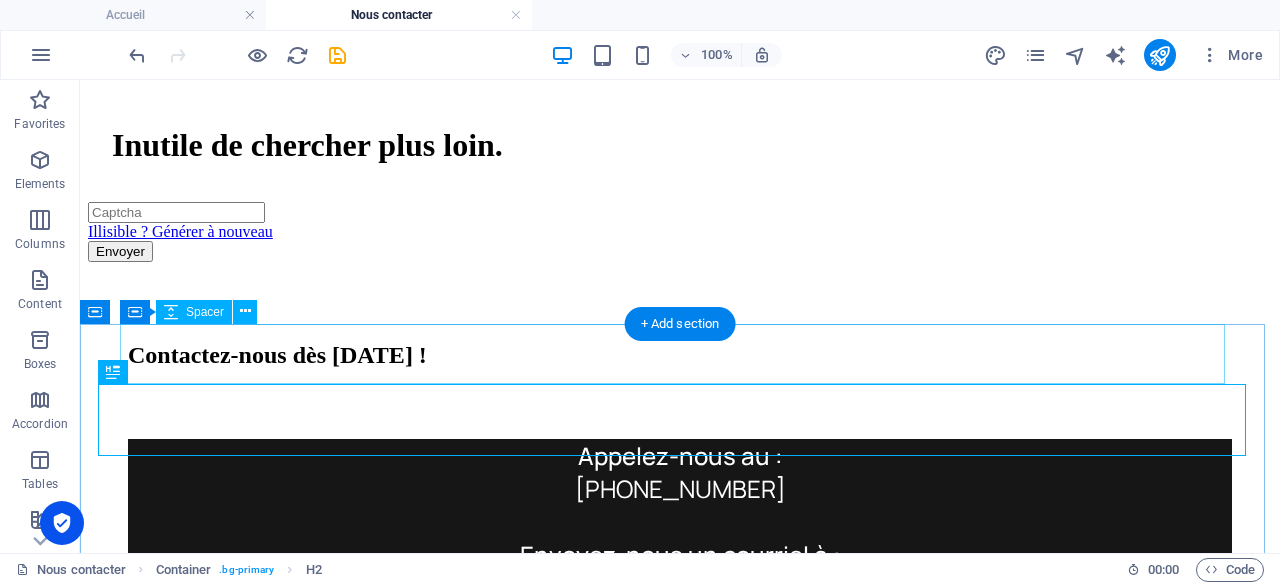 click at bounding box center (680, 292) 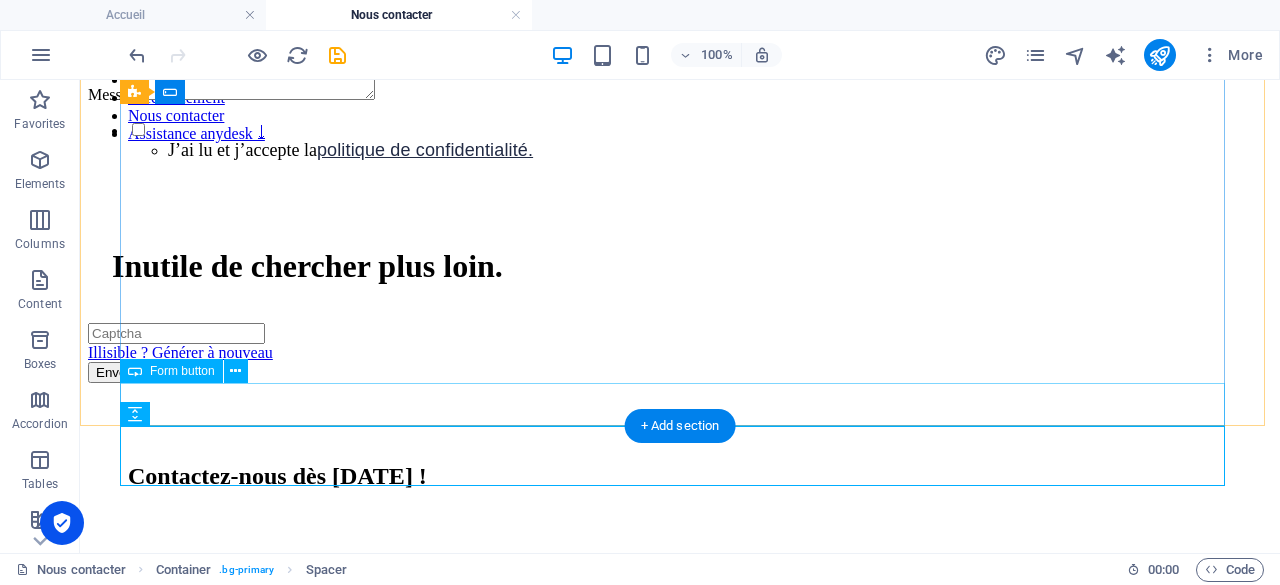 scroll, scrollTop: 630, scrollLeft: 0, axis: vertical 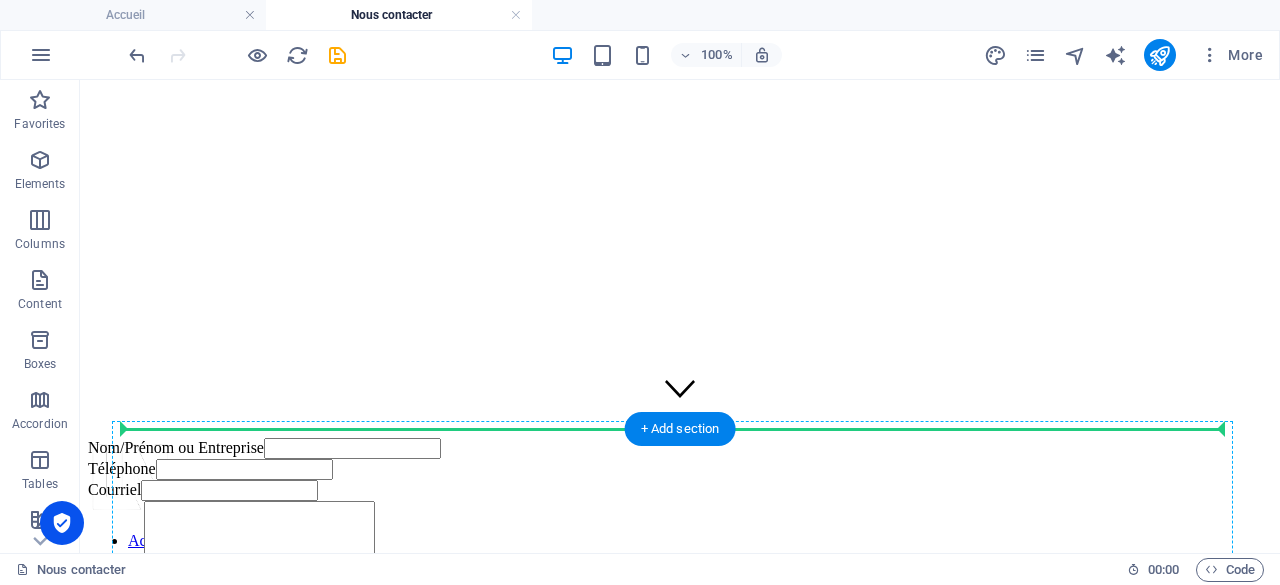 drag, startPoint x: 218, startPoint y: 461, endPoint x: 582, endPoint y: 443, distance: 364.4448 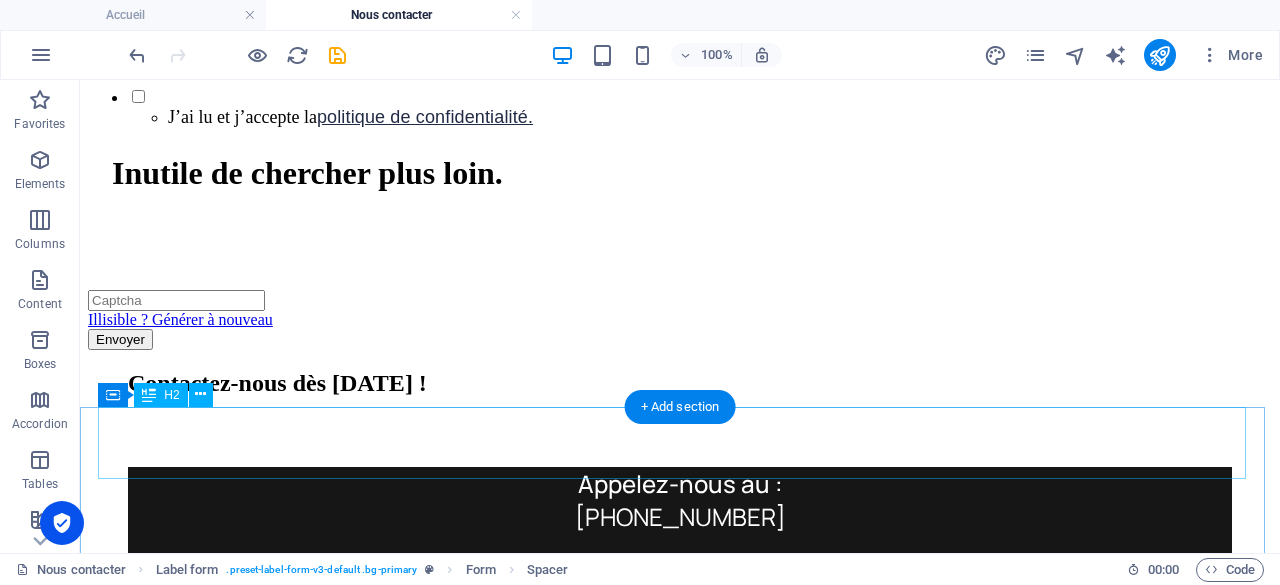 scroll, scrollTop: 730, scrollLeft: 0, axis: vertical 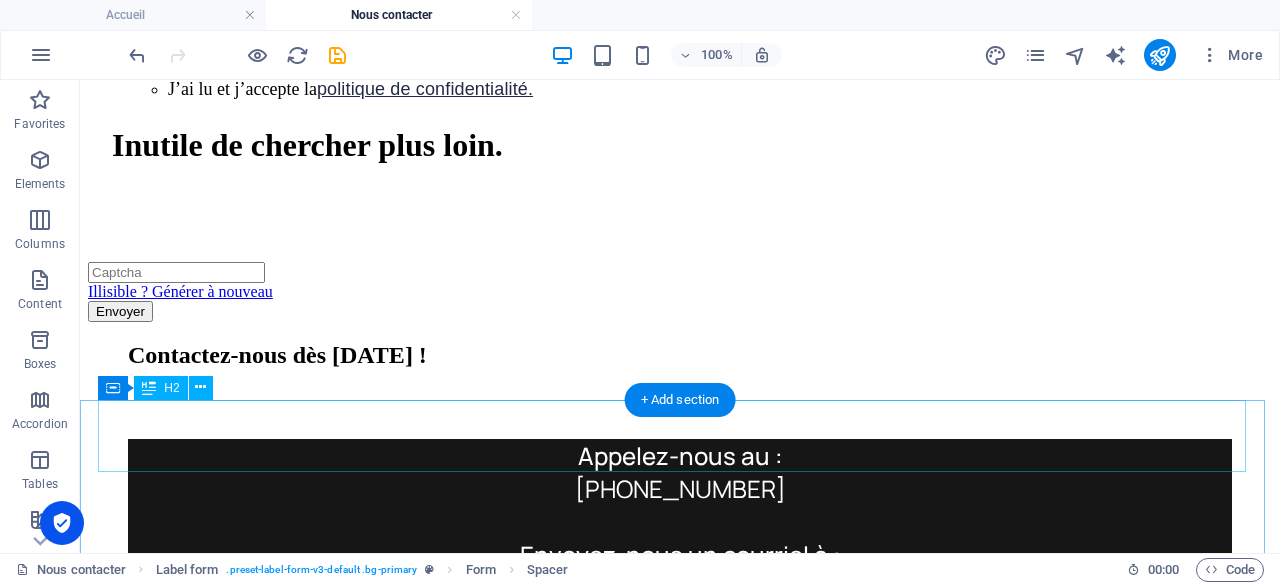 click on "Contactez-nous dès [DATE] !" at bounding box center (680, 355) 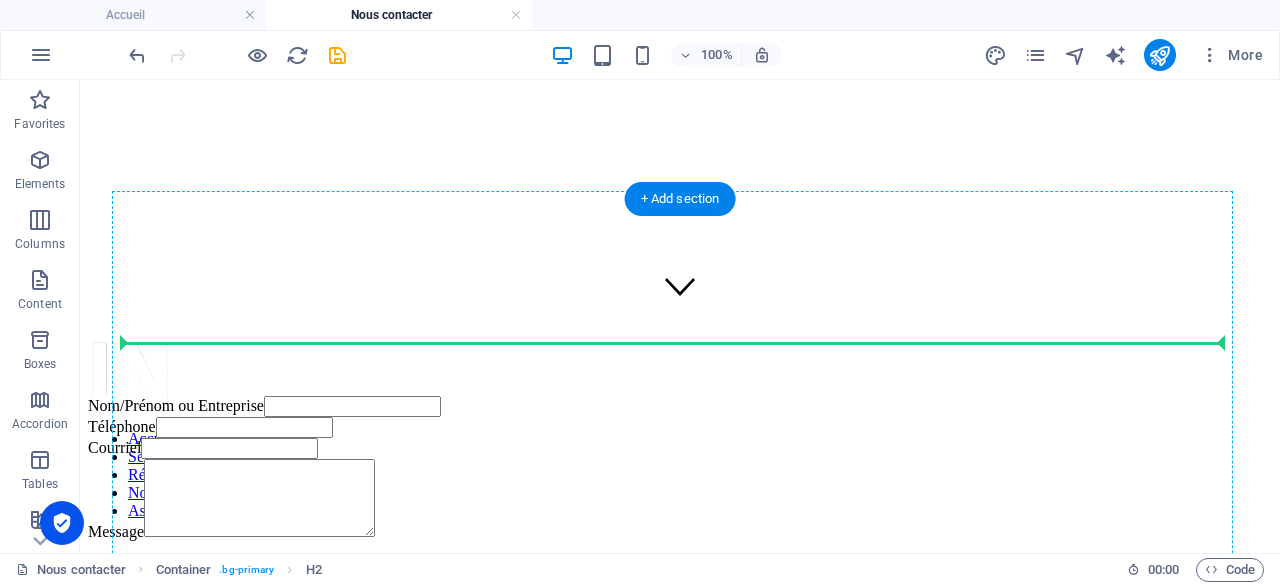scroll, scrollTop: 230, scrollLeft: 0, axis: vertical 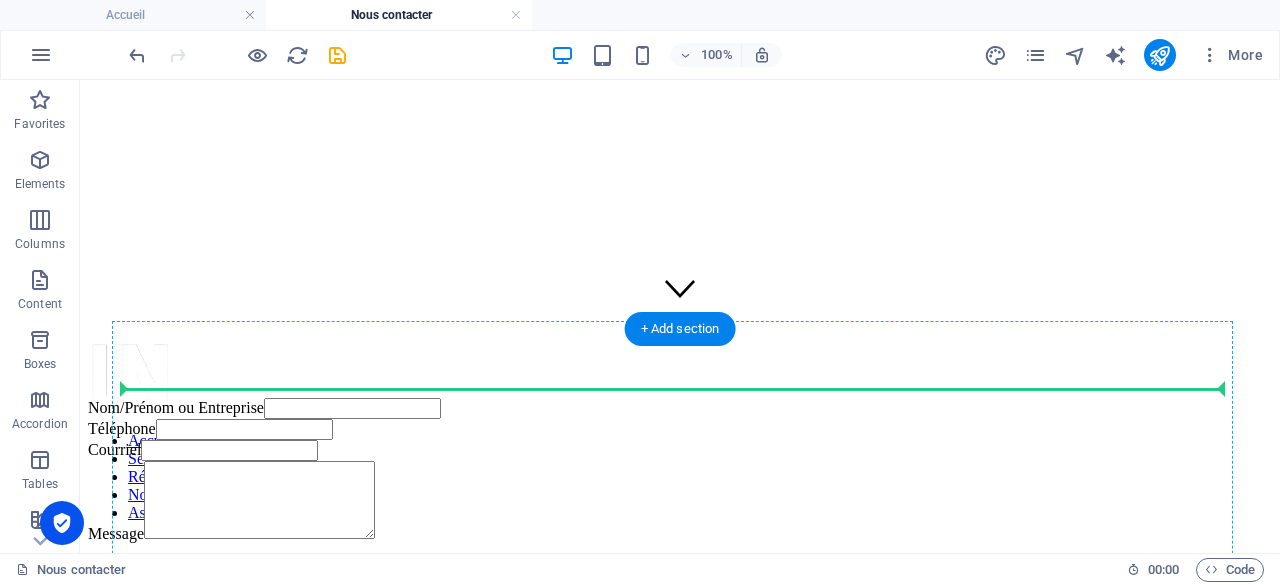 drag, startPoint x: 255, startPoint y: 445, endPoint x: 600, endPoint y: 386, distance: 350.00858 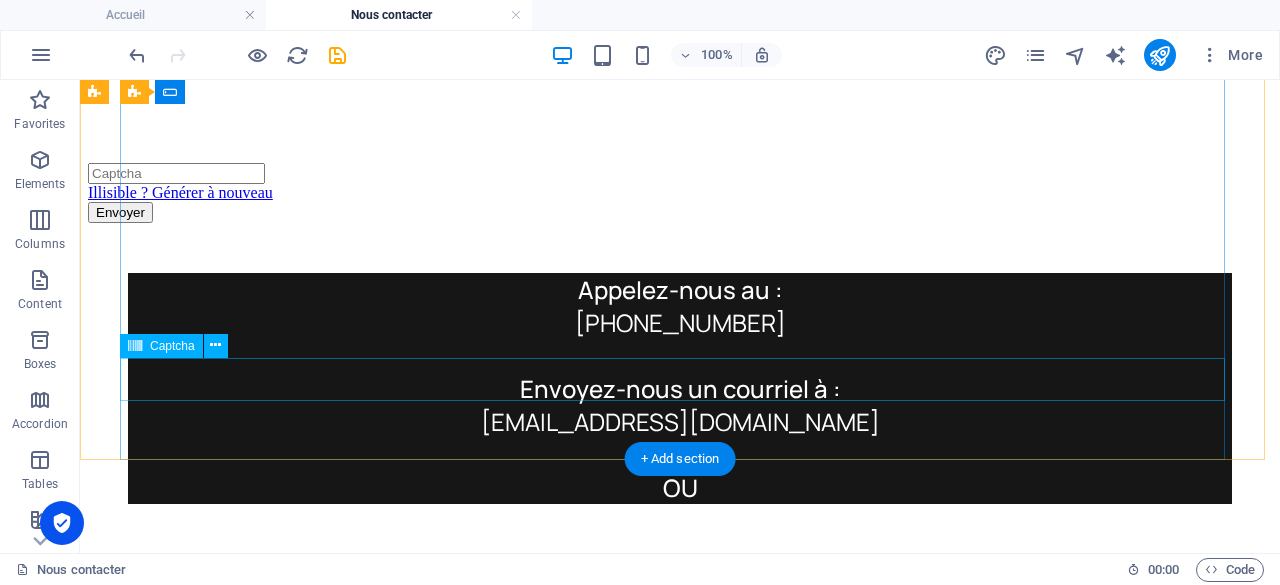 scroll, scrollTop: 930, scrollLeft: 0, axis: vertical 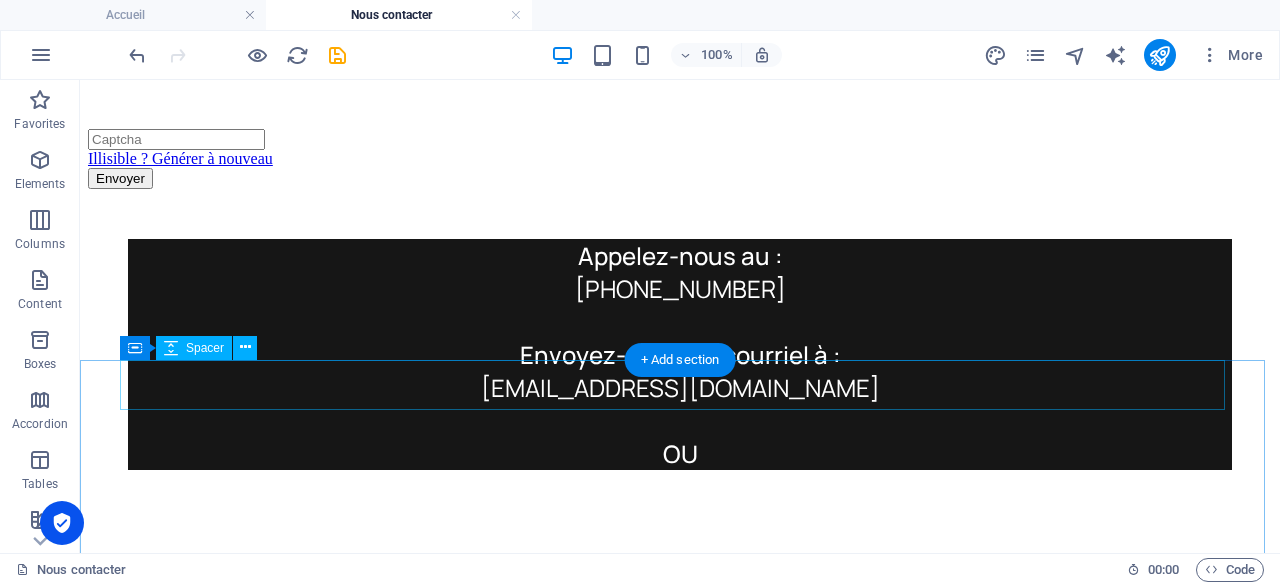 click at bounding box center (680, 214) 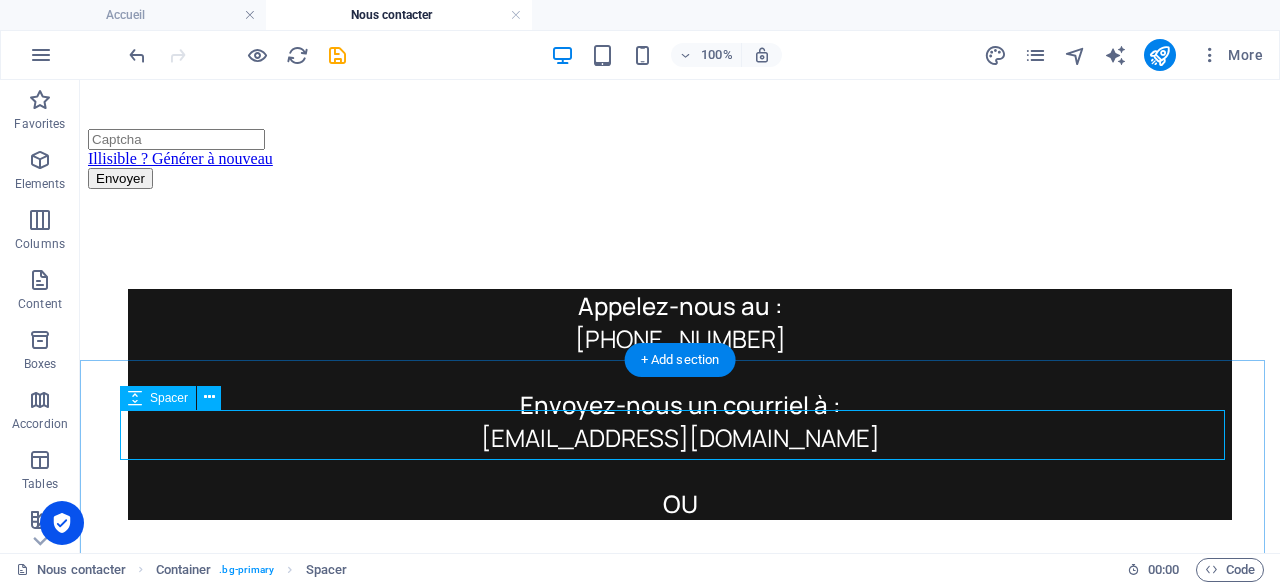 drag, startPoint x: 499, startPoint y: 437, endPoint x: 476, endPoint y: 434, distance: 23.194826 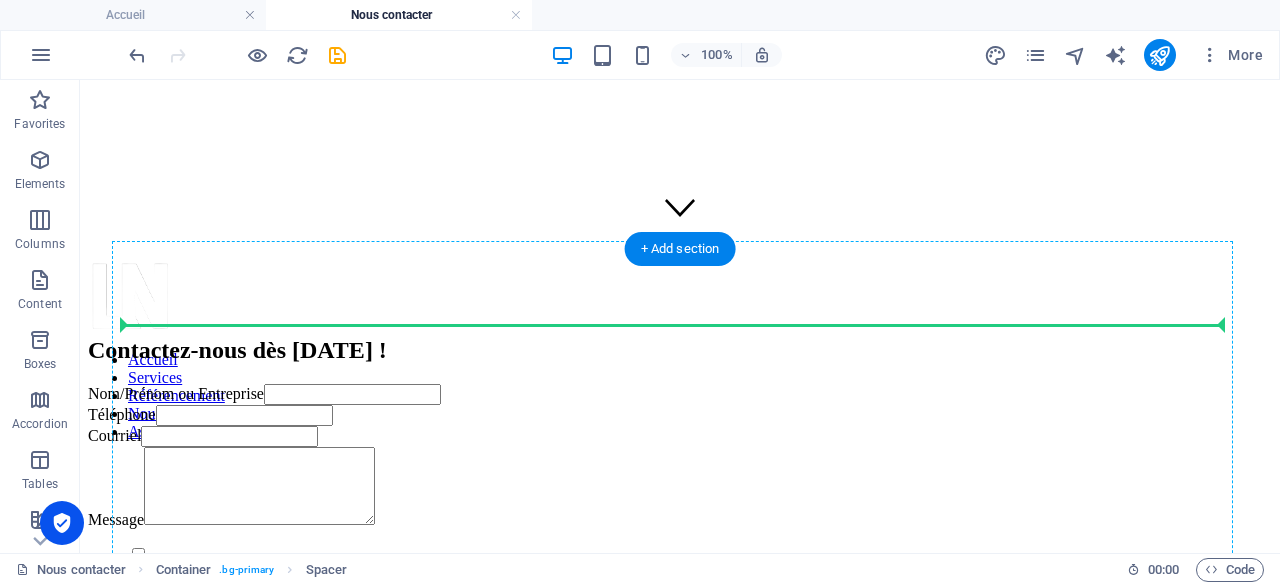 scroll, scrollTop: 430, scrollLeft: 0, axis: vertical 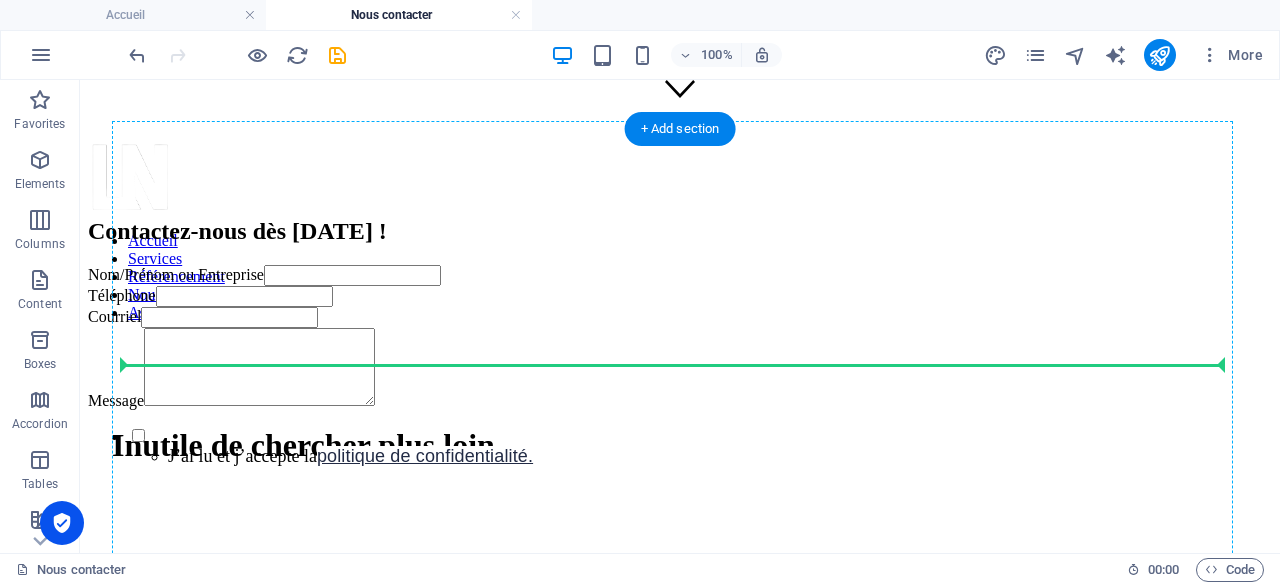 drag, startPoint x: 374, startPoint y: 438, endPoint x: 576, endPoint y: 379, distance: 210.44002 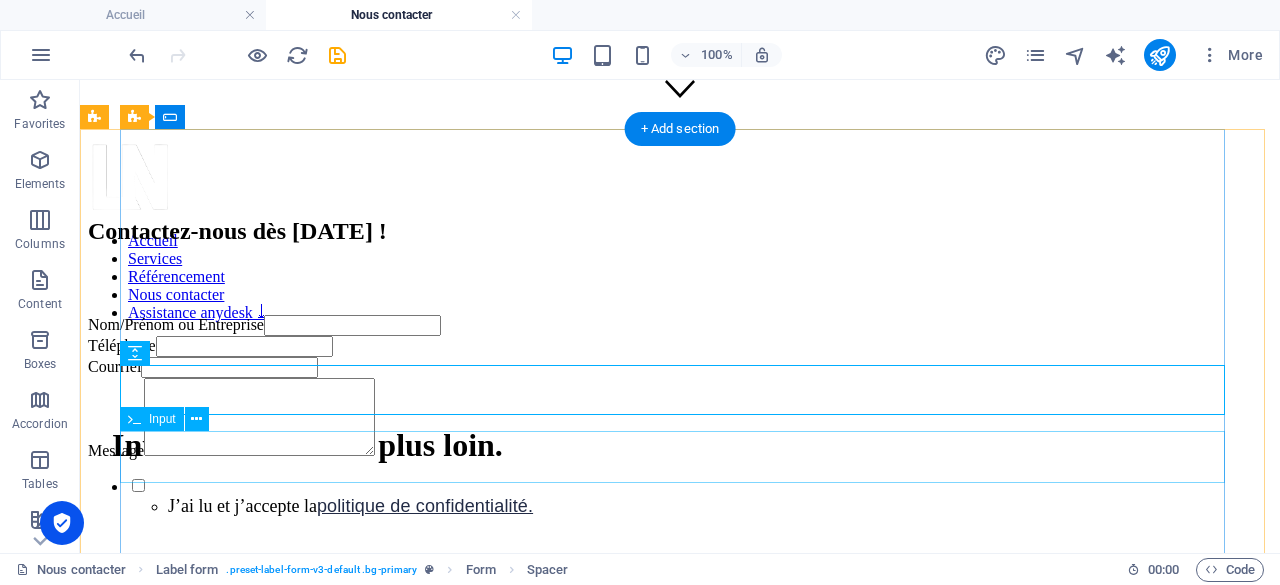 click on "Nom/Prénom ou Entreprise" 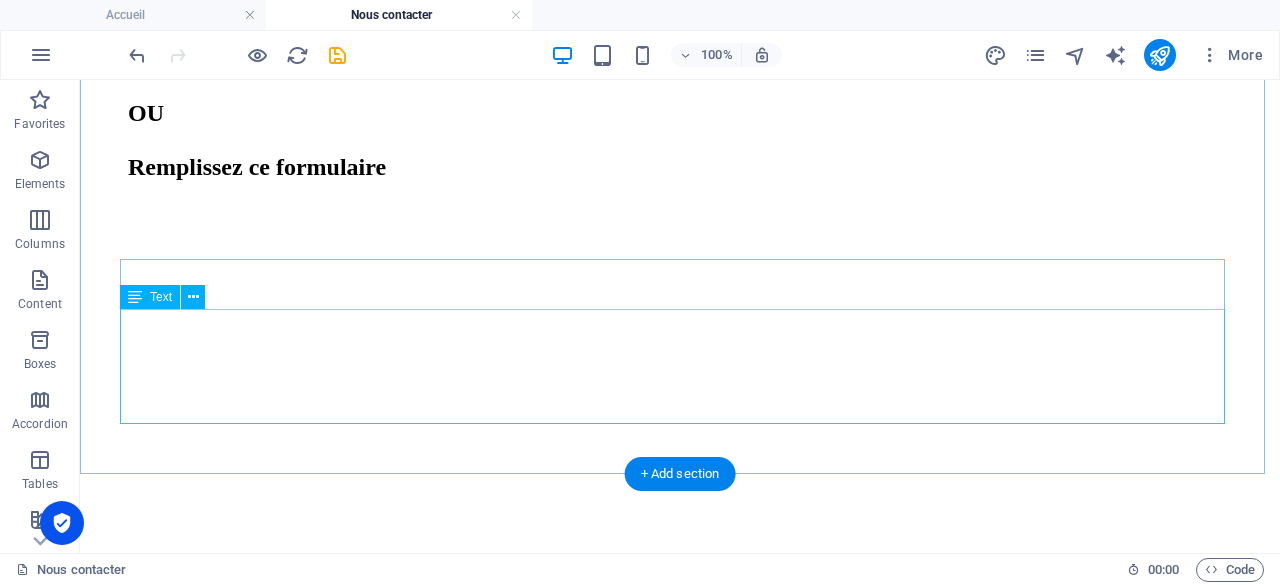 scroll, scrollTop: 1630, scrollLeft: 0, axis: vertical 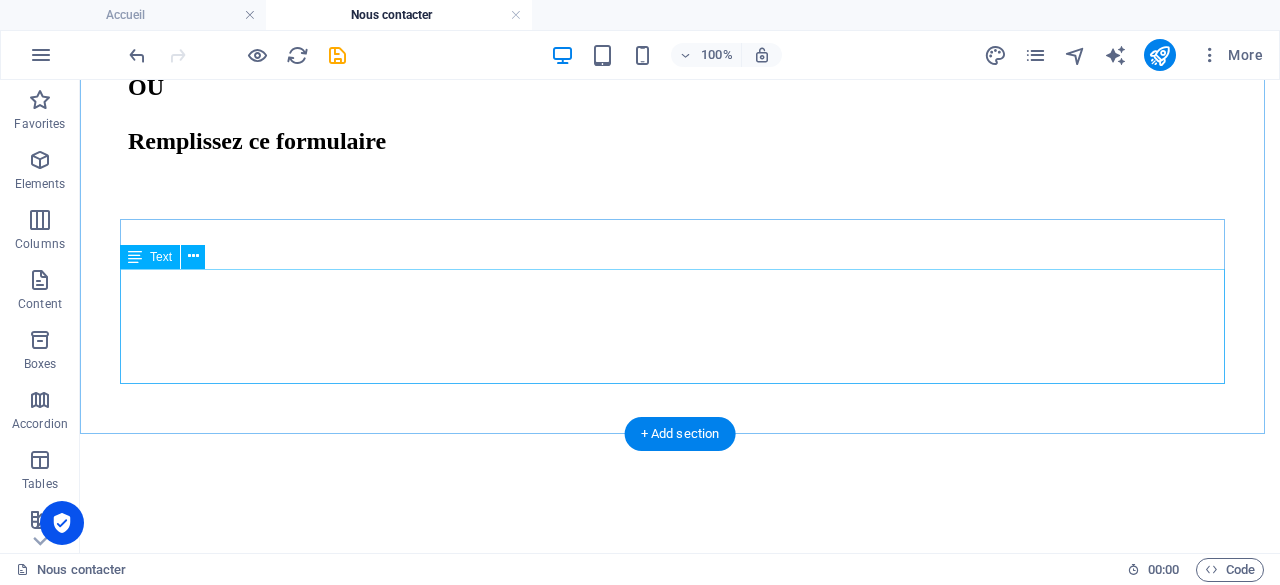 click on "OU Remplissez ce formulaire" at bounding box center (680, 114) 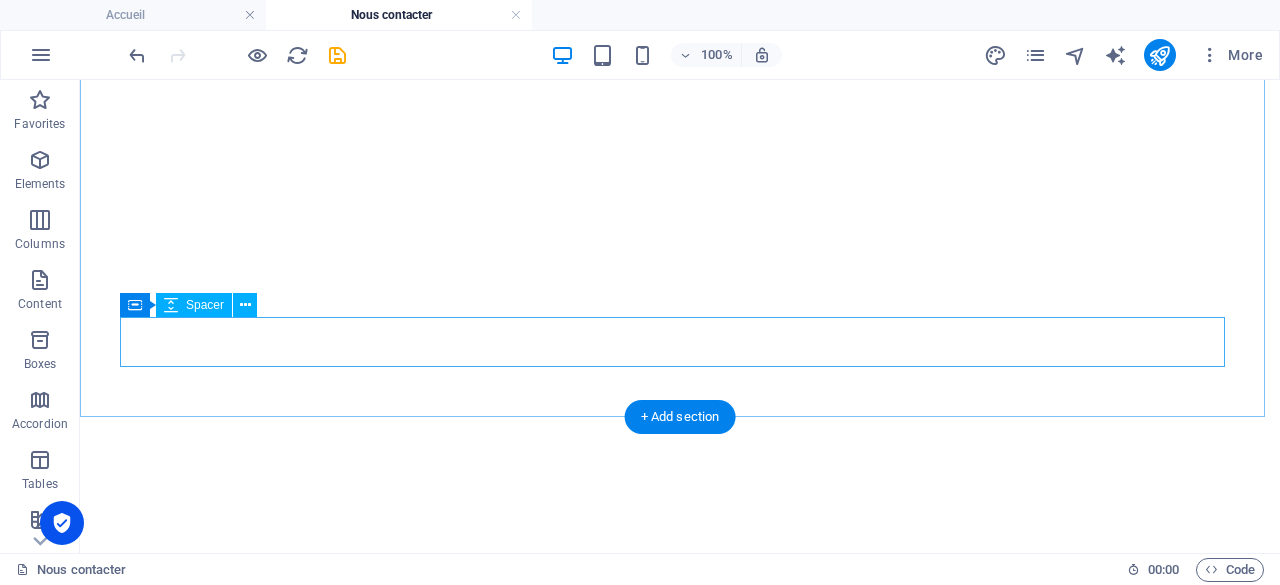 scroll, scrollTop: 1530, scrollLeft: 0, axis: vertical 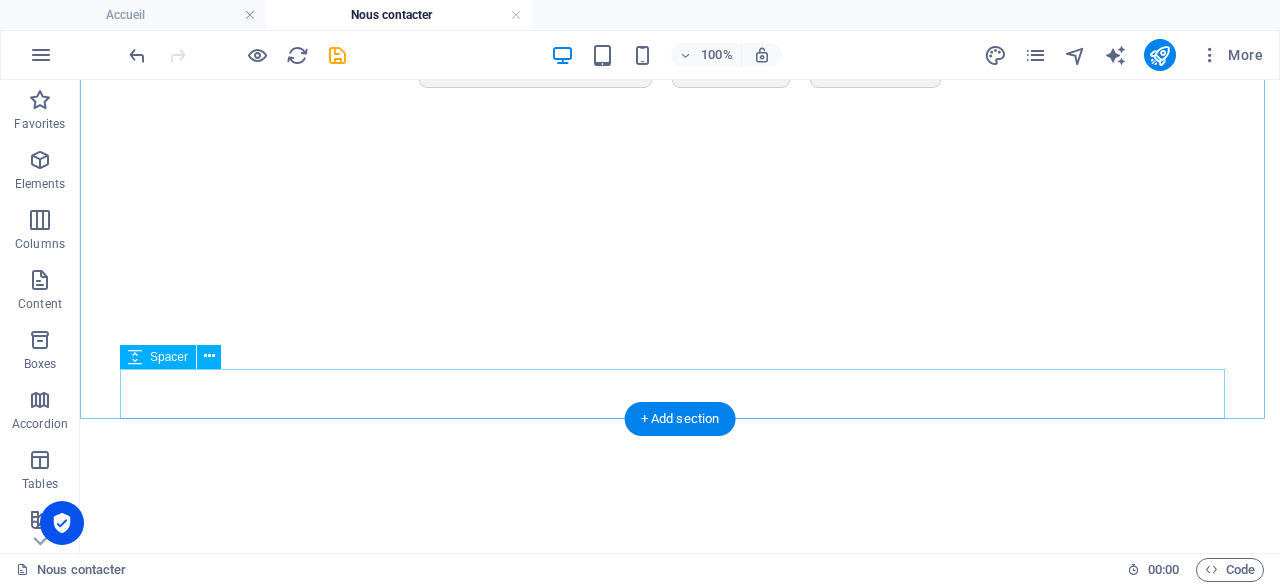 click at bounding box center [680, 183] 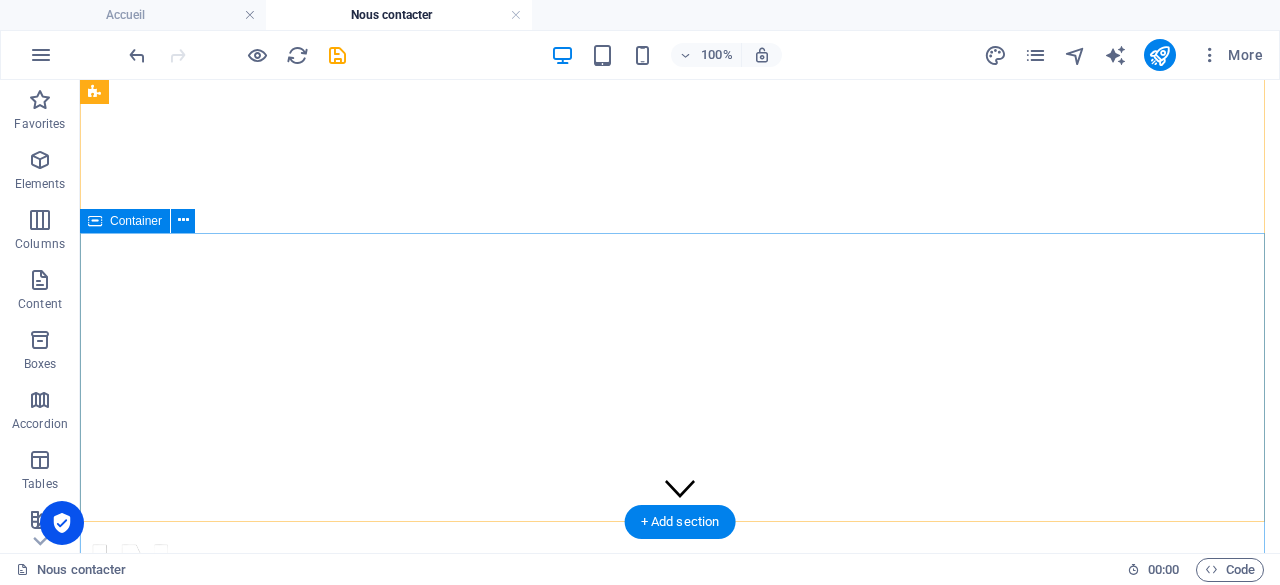 scroll, scrollTop: 130, scrollLeft: 0, axis: vertical 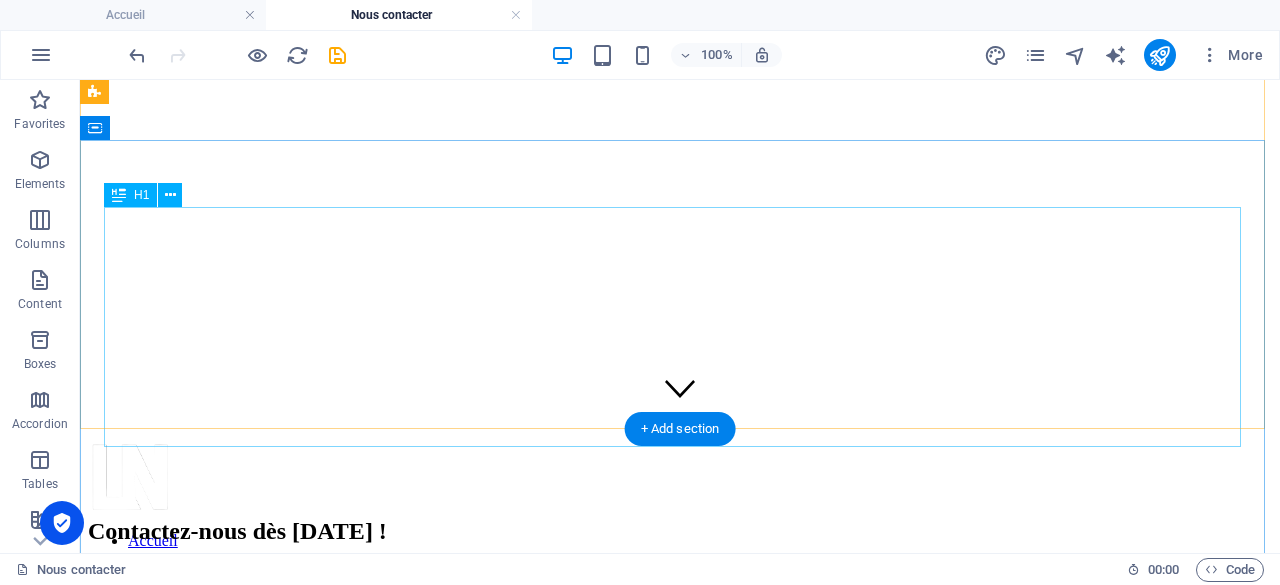 click on "Inutile de chercher plus loin." at bounding box center [680, 745] 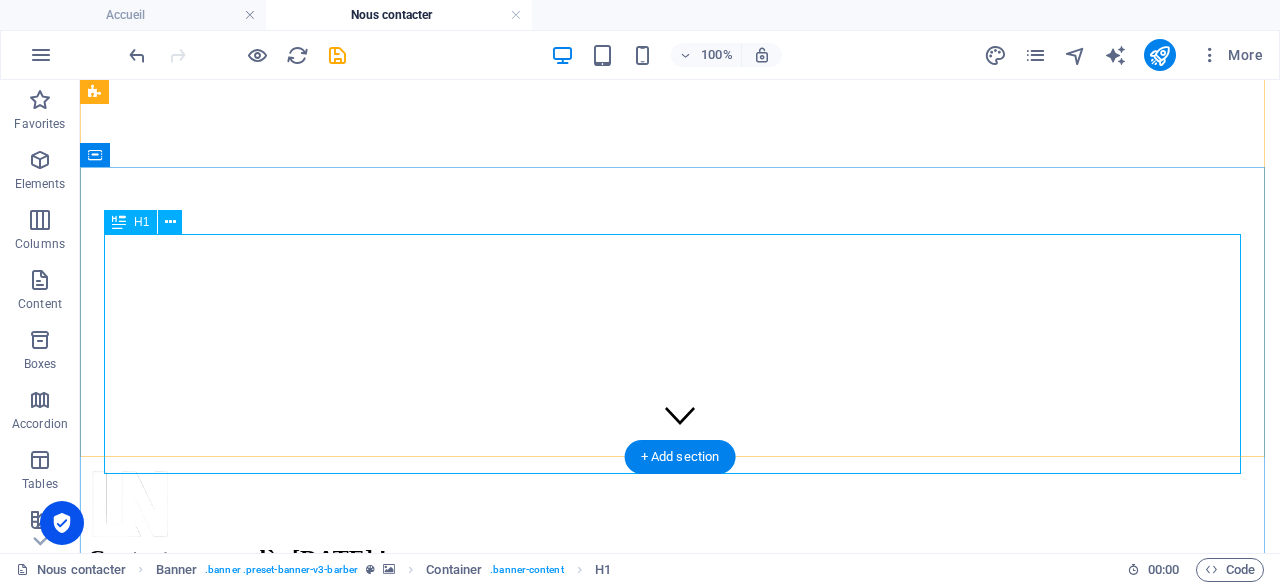 scroll, scrollTop: 130, scrollLeft: 0, axis: vertical 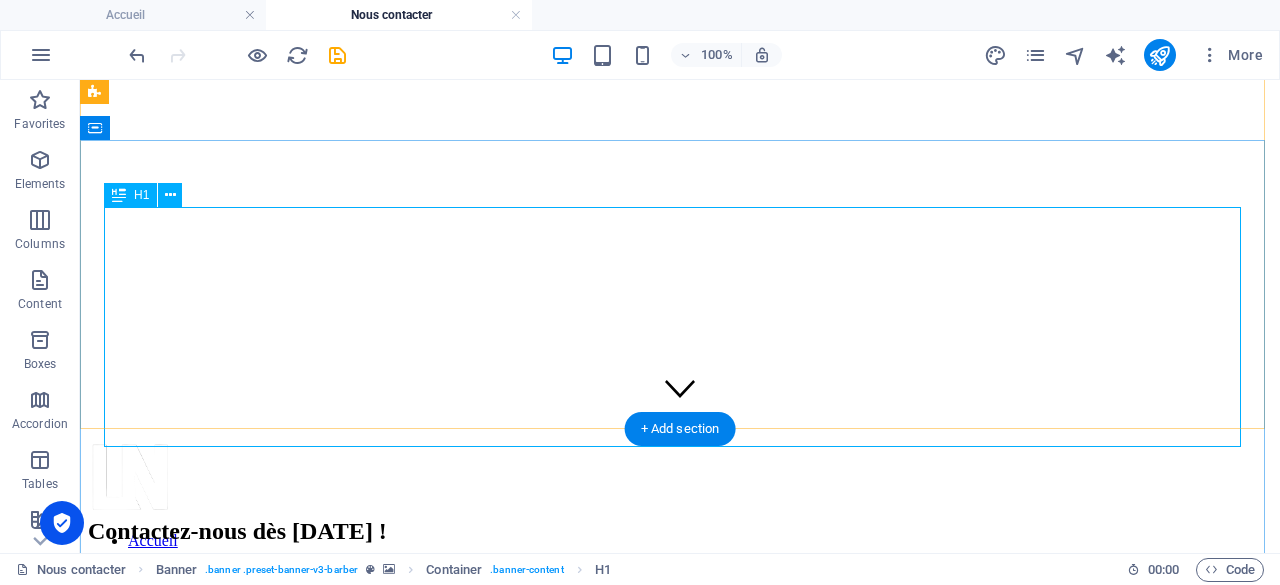 click on "Inutile de chercher plus loin." at bounding box center (680, 745) 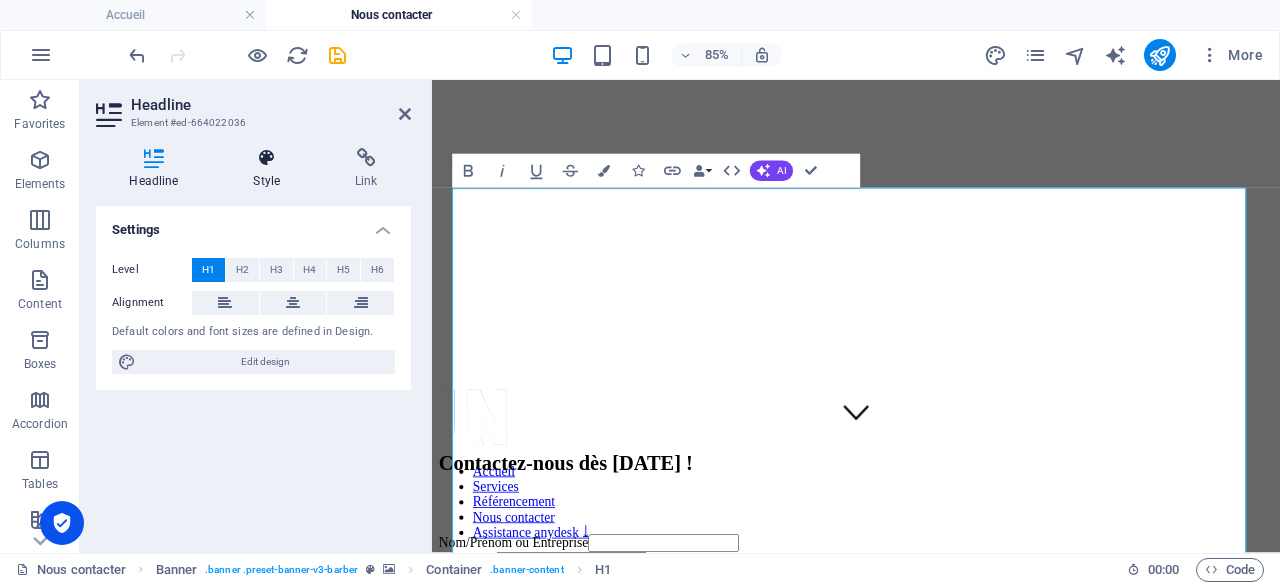 click at bounding box center (267, 158) 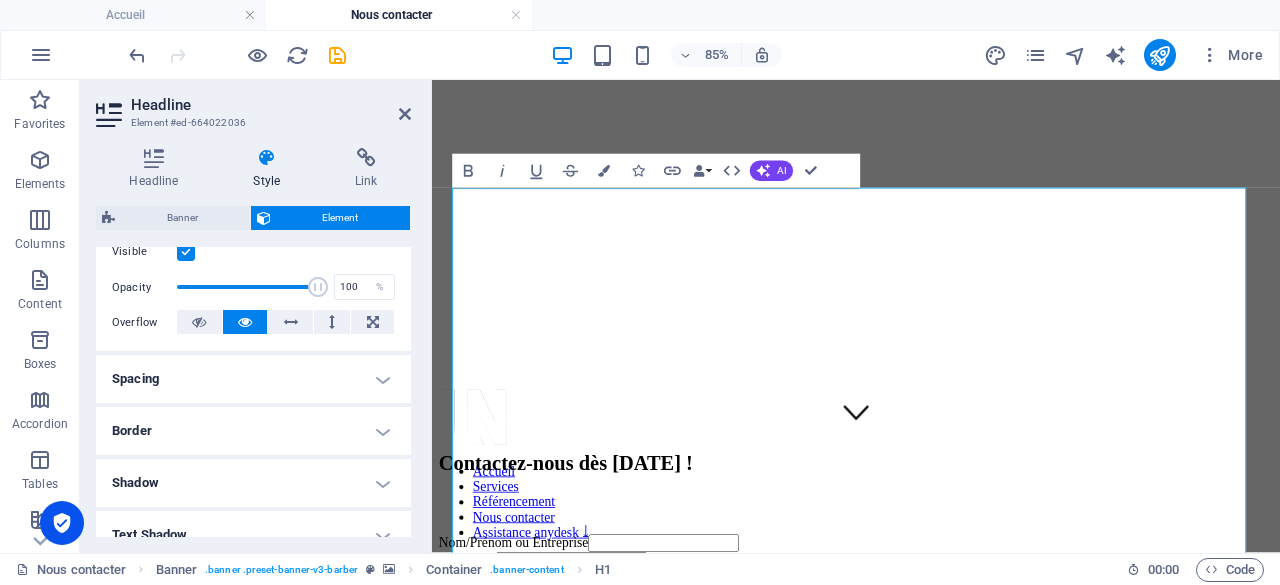 scroll, scrollTop: 300, scrollLeft: 0, axis: vertical 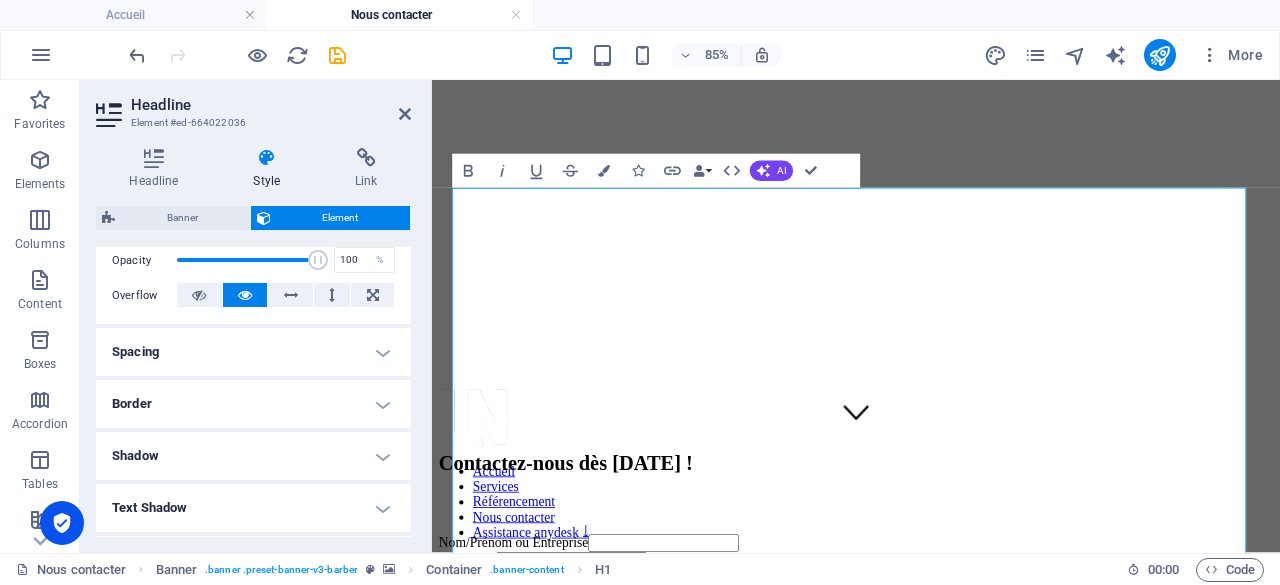 click on "Spacing" at bounding box center [253, 352] 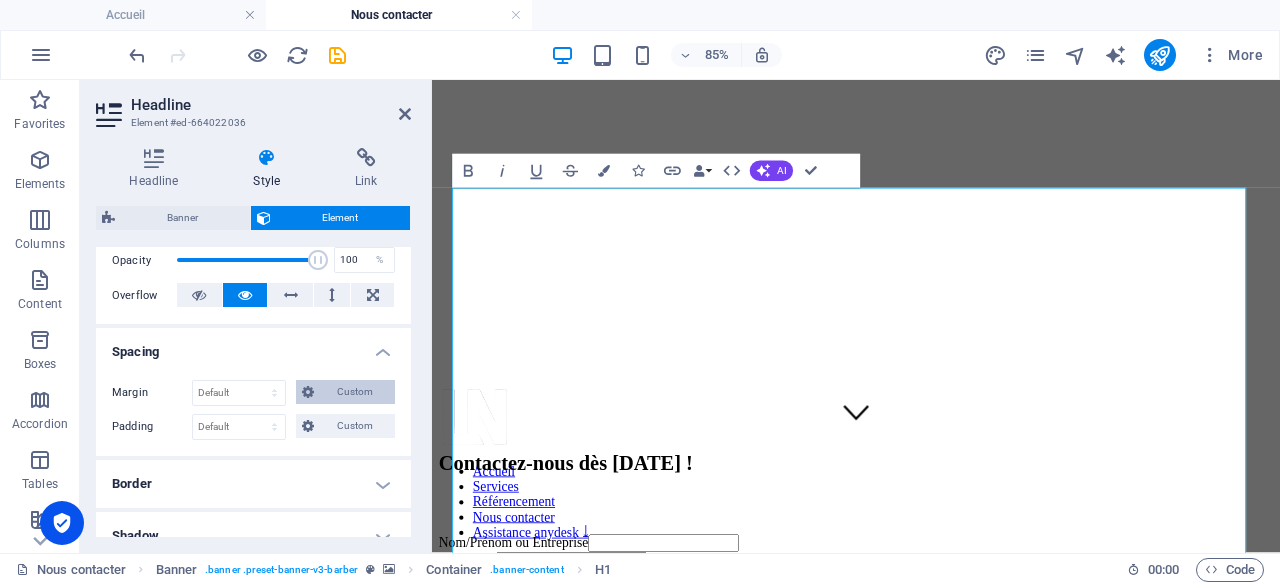 click on "Custom" at bounding box center (354, 392) 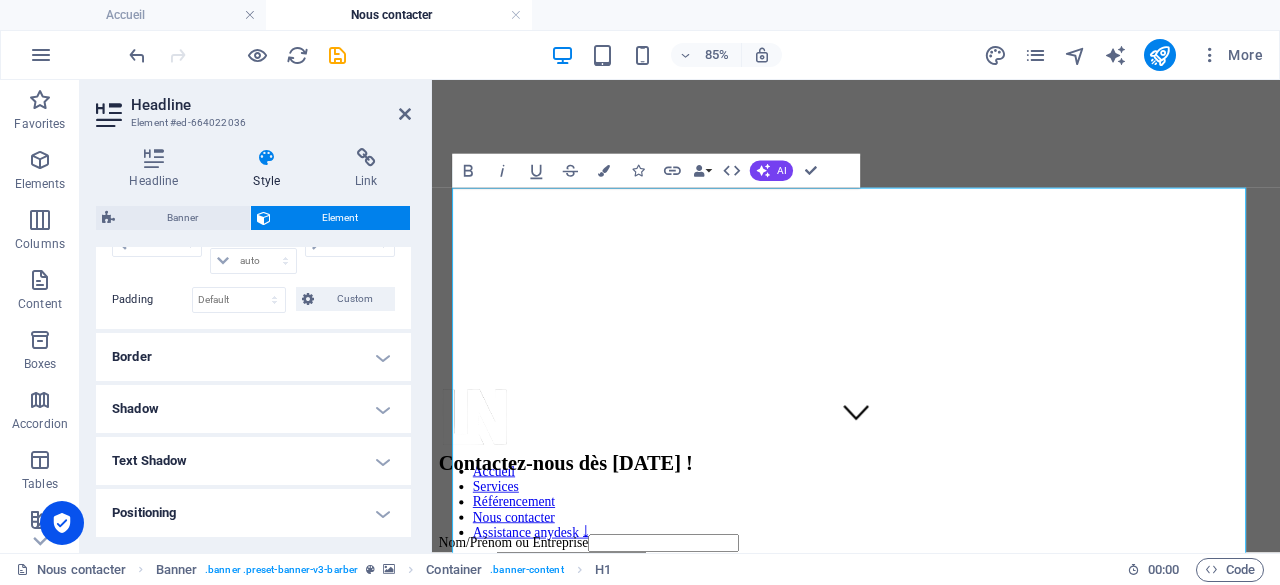 scroll, scrollTop: 400, scrollLeft: 0, axis: vertical 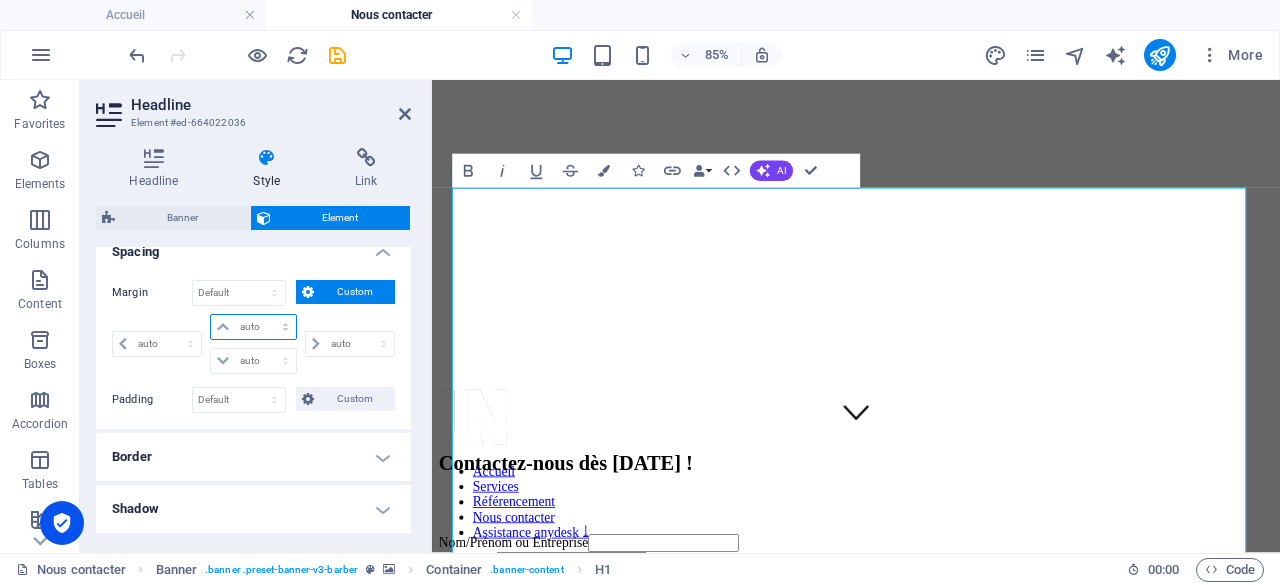 click on "auto px % rem vw vh" at bounding box center (253, 327) 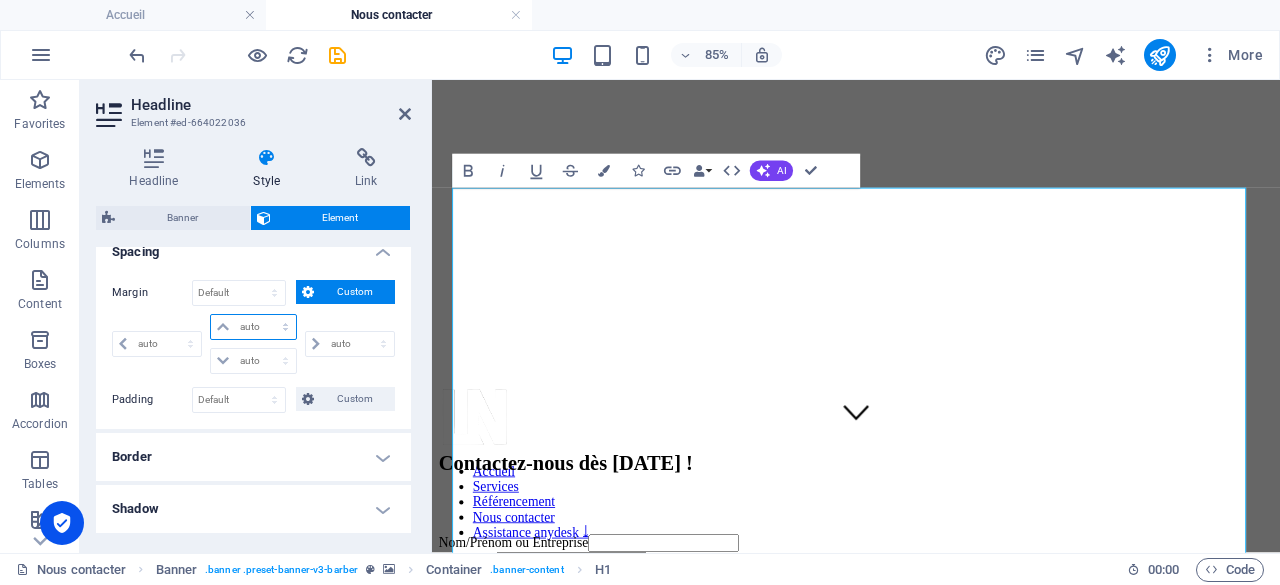 select on "px" 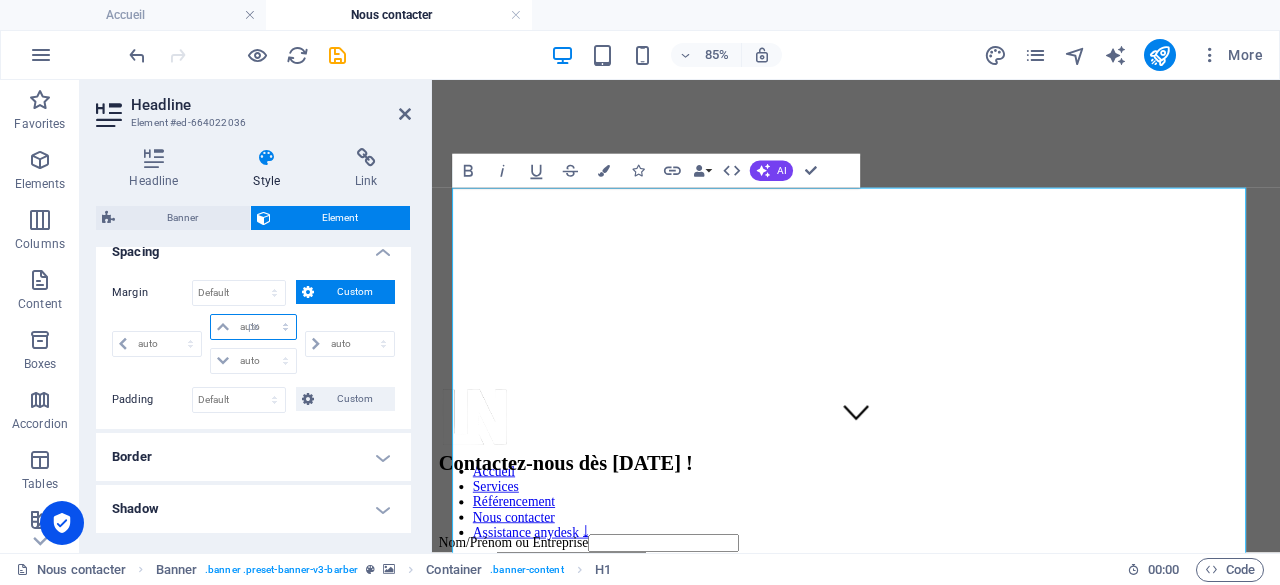 click on "auto px % rem vw vh" at bounding box center [253, 327] 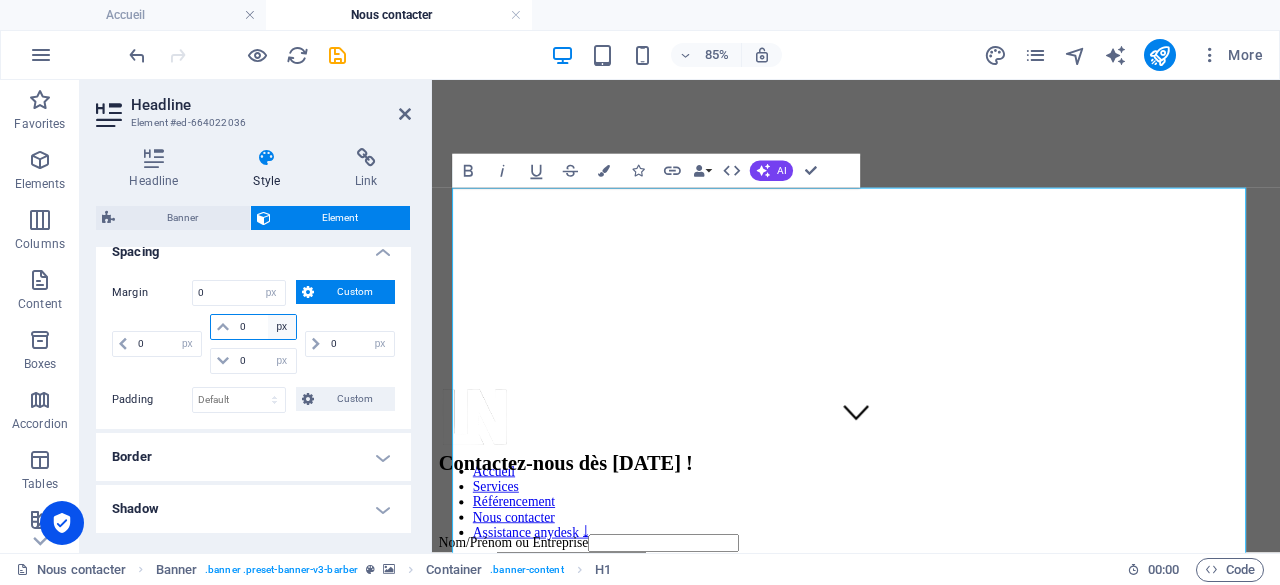 click on "auto px % rem vw vh" at bounding box center [282, 327] 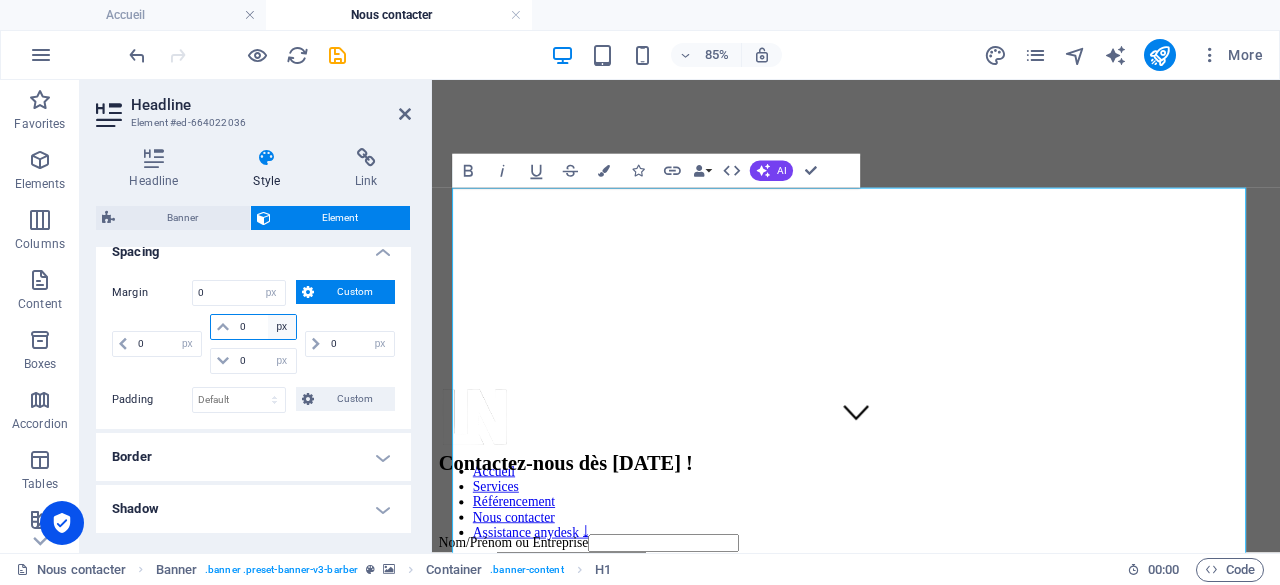 select on "rem" 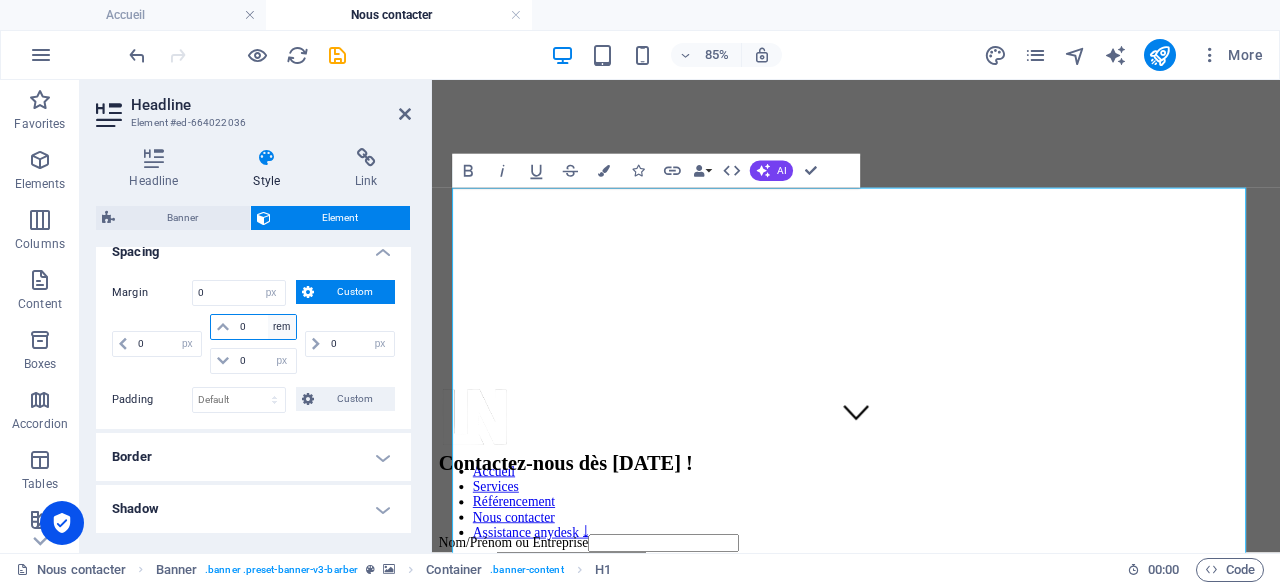 click on "auto px % rem vw vh" at bounding box center (282, 327) 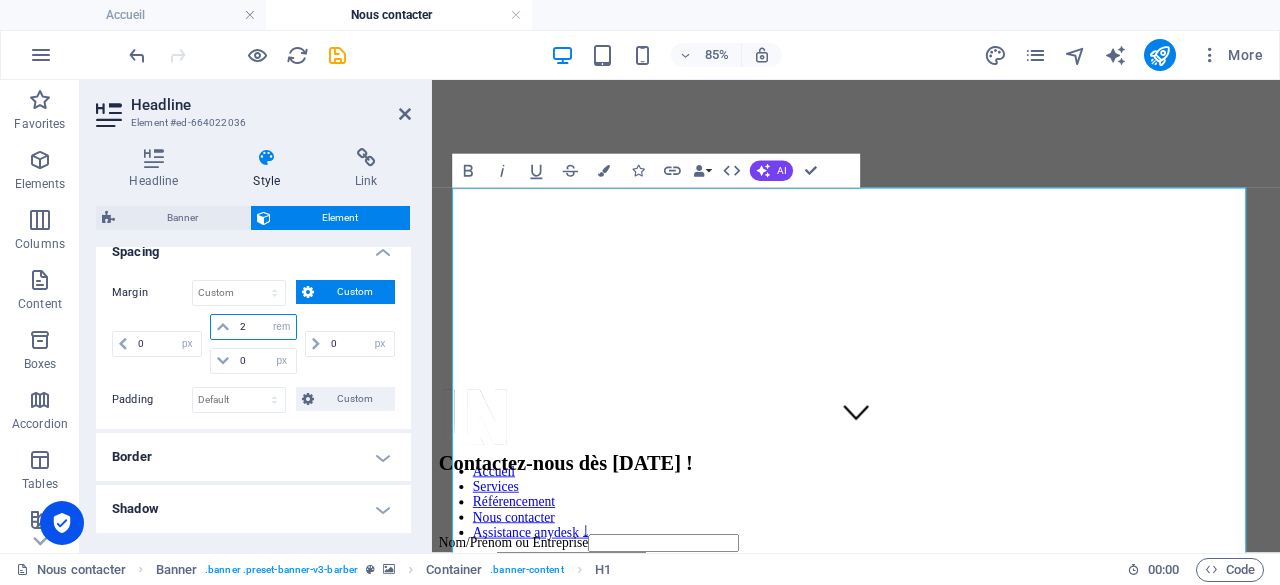type on "2" 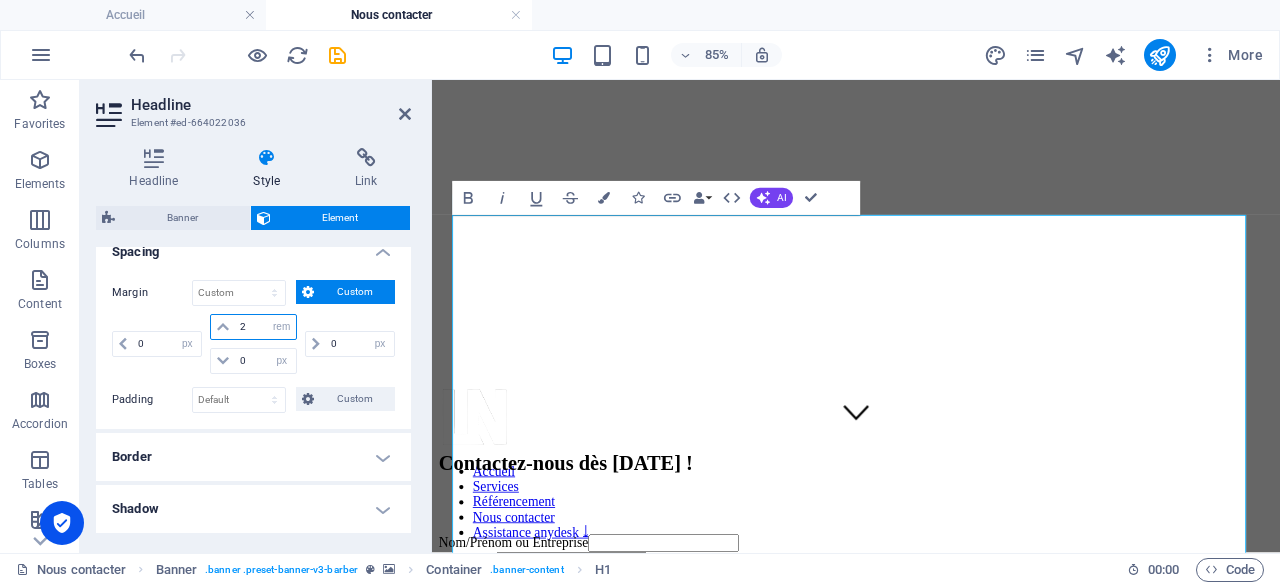 drag, startPoint x: 258, startPoint y: 325, endPoint x: 202, endPoint y: 320, distance: 56.22277 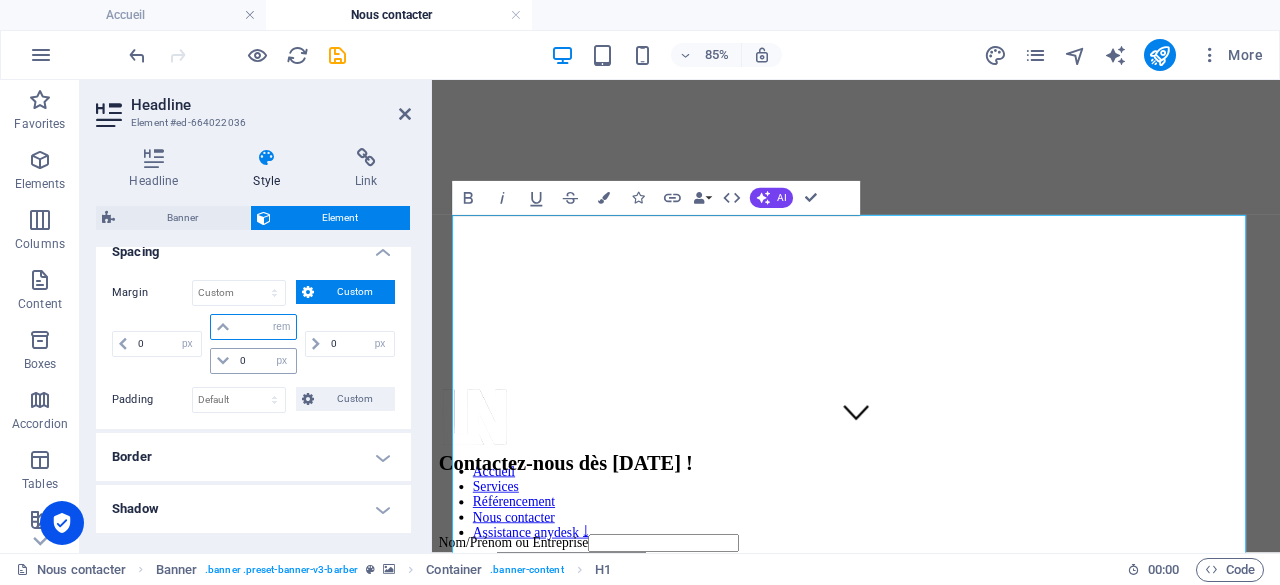 type 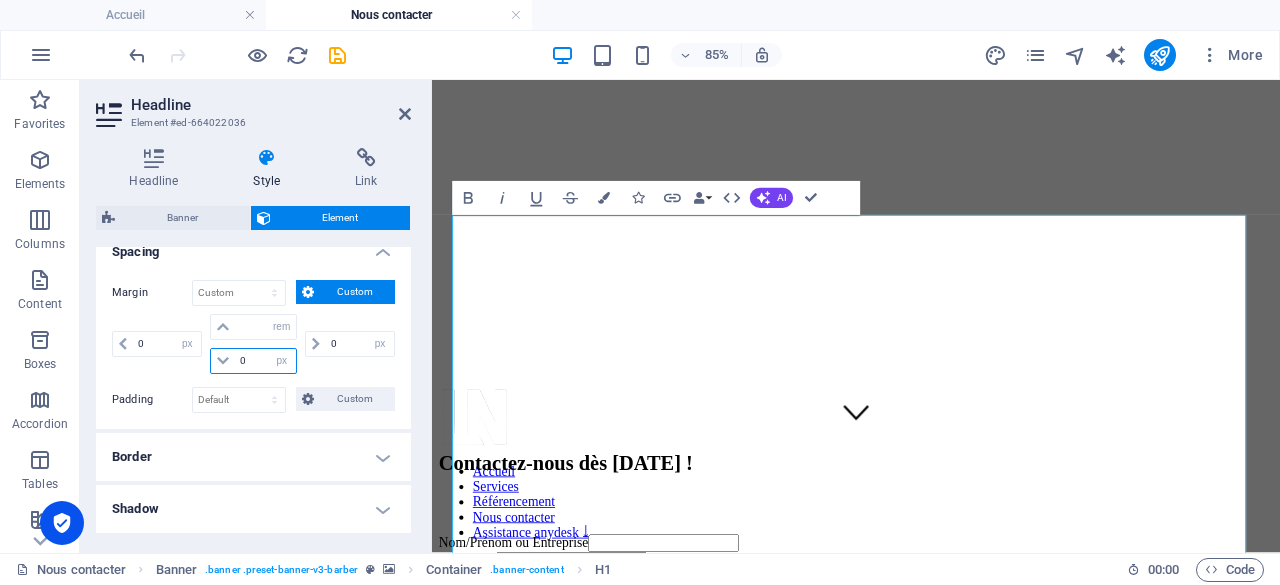 click on "0" at bounding box center [265, 361] 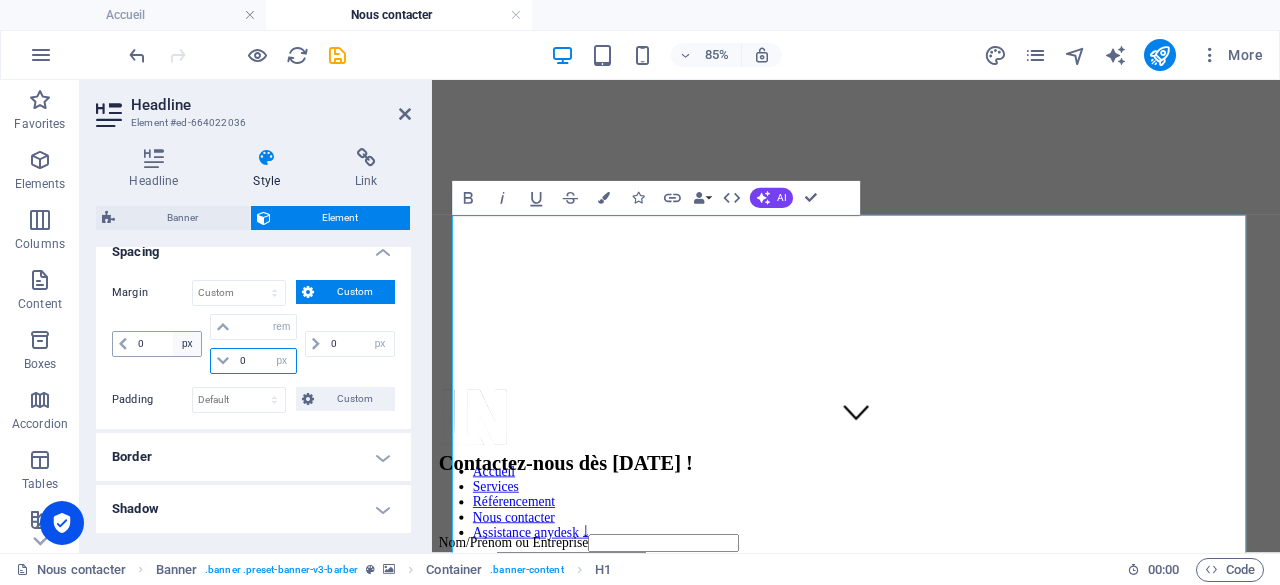 drag, startPoint x: 259, startPoint y: 355, endPoint x: 188, endPoint y: 353, distance: 71.02816 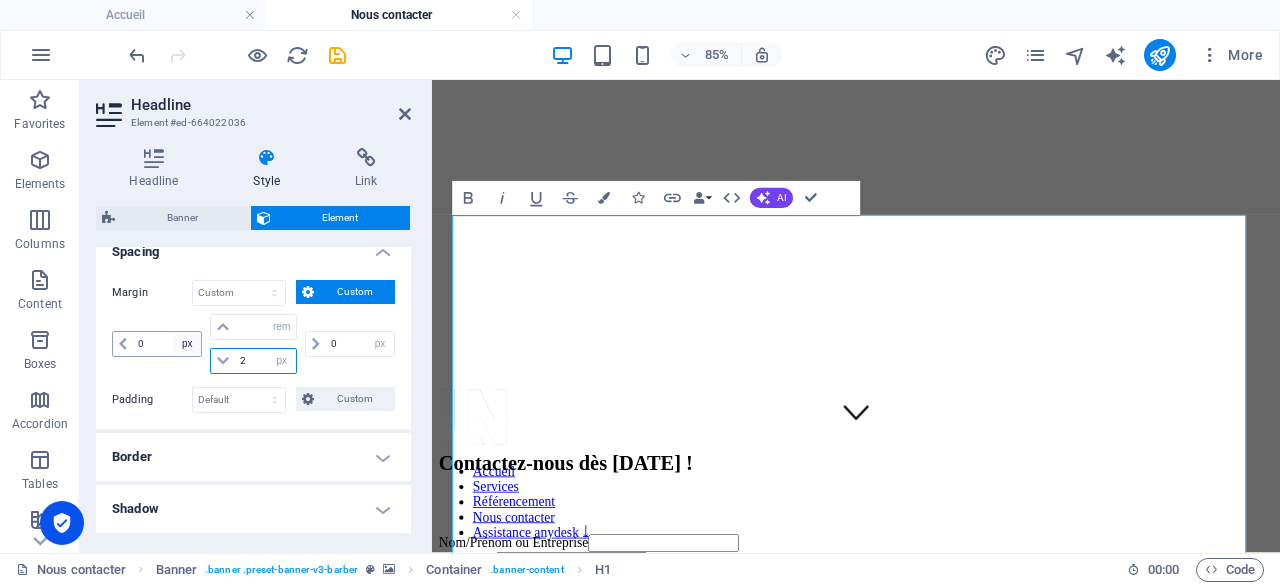 type on "2" 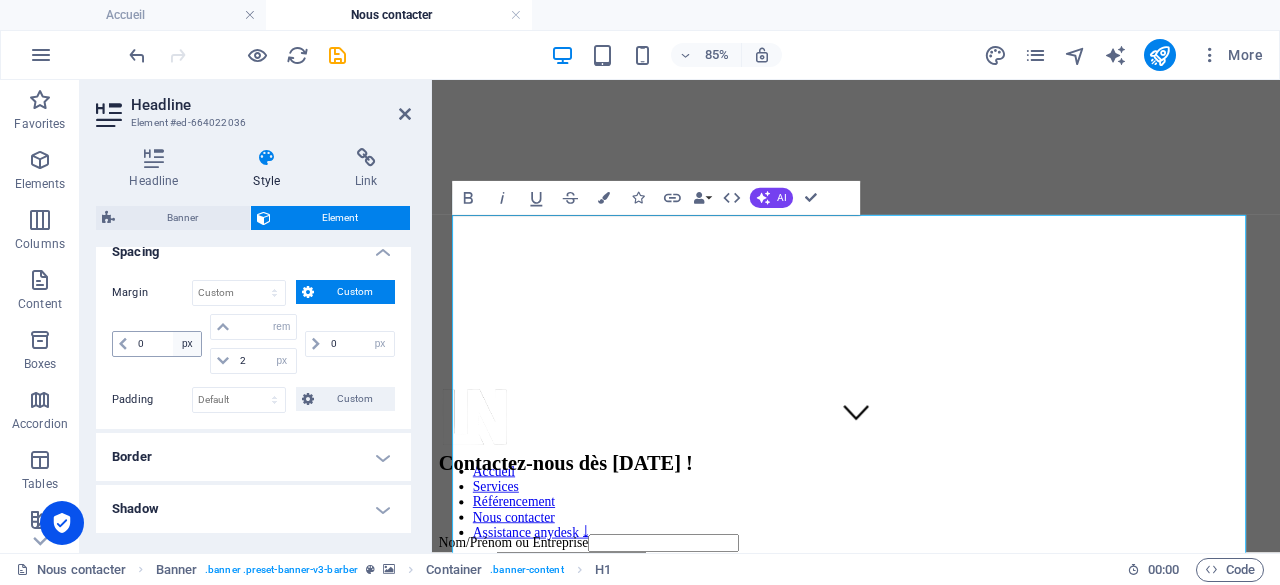 type on "2" 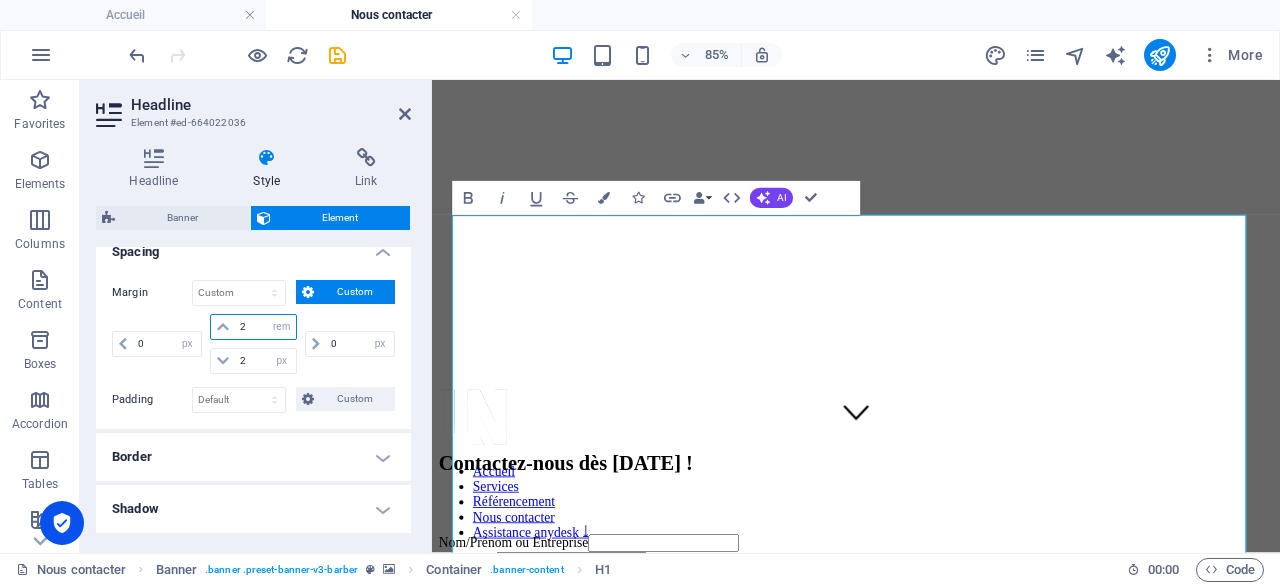 click on "2" at bounding box center [265, 327] 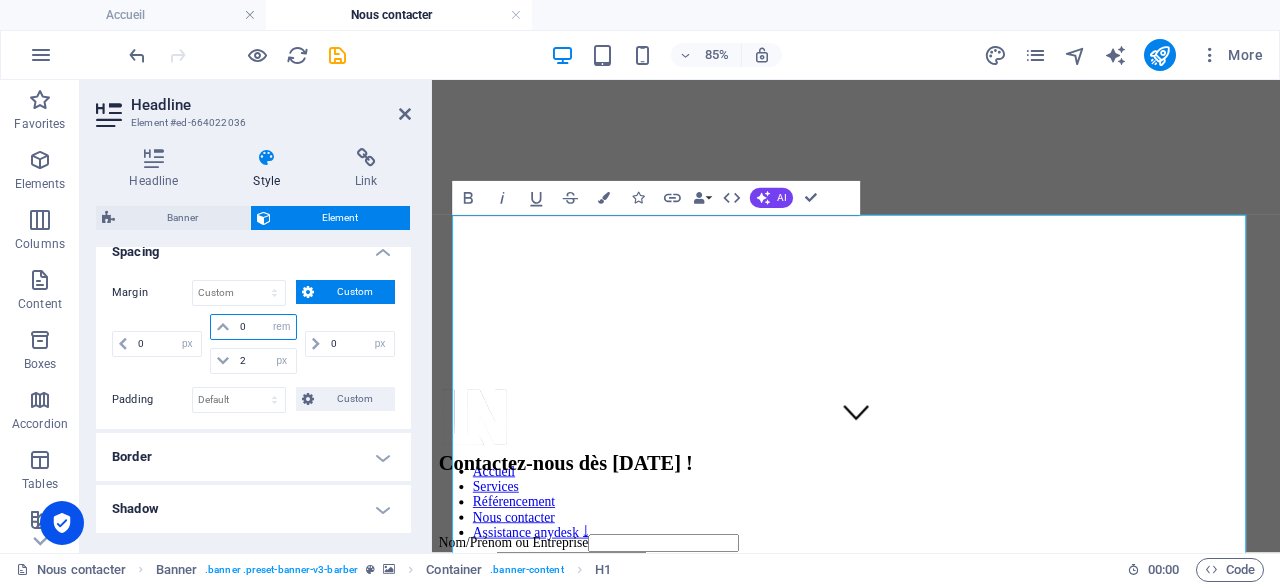 type on "0" 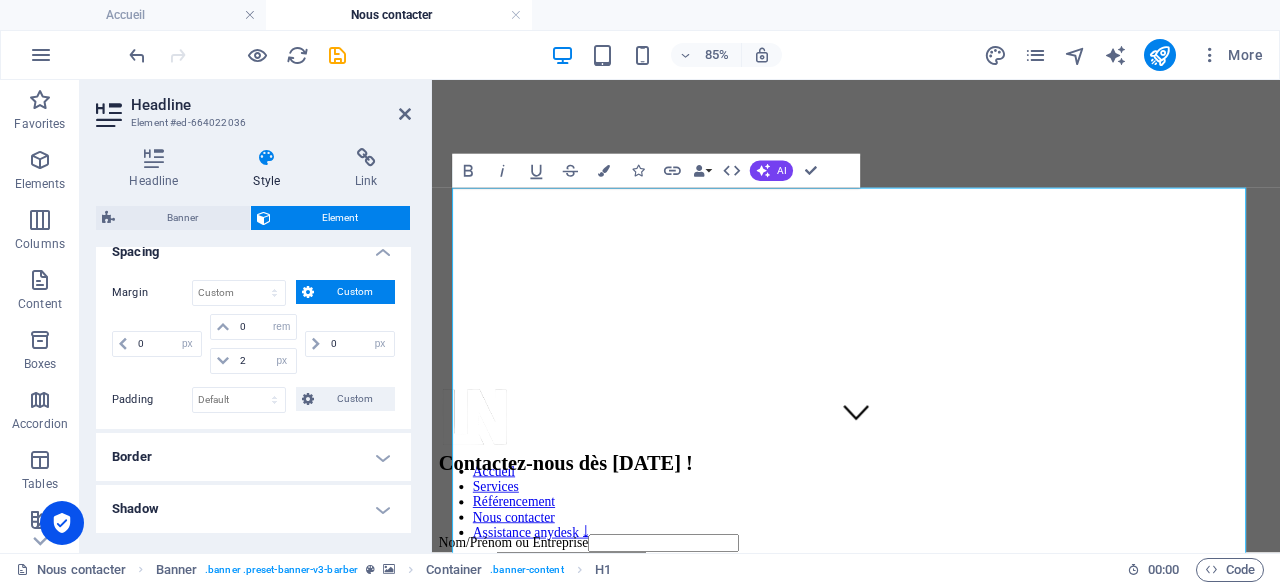 drag, startPoint x: 390, startPoint y: 133, endPoint x: 396, endPoint y: 124, distance: 10.816654 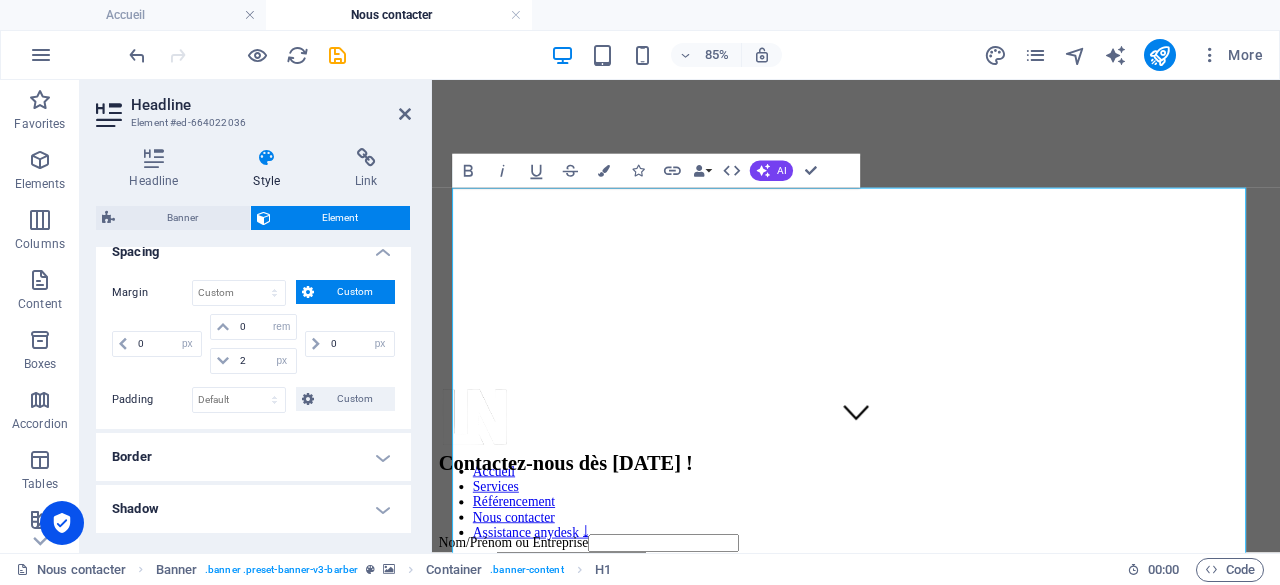 click on "Headline Element #ed-664022036 Headline Style Link Settings Level H1 H2 H3 H4 H5 H6 Alignment Default colors and font sizes are defined in Design. Edit design Banner Element Layout How this element expands within the layout (Flexbox). Size Default auto px % 1/1 1/2 1/3 1/4 1/5 1/6 1/7 1/8 1/9 1/10 Grow Shrink Order Container layout Visible Visible Opacity 100 % Overflow Spacing Margin Default auto px % rem vw vh Custom Custom 0 auto px % rem vw vh 0 auto px % rem vw vh 2 auto px % rem vw vh 0 auto px % rem vw vh Padding Default px rem % vh vw Custom Custom px rem % vh vw px rem % vh vw px rem % vh vw px rem % vh vw Border Style              - Width 1 auto px rem % vh vw Custom Custom 1 auto px rem % vh vw 1 auto px rem % vh vw 1 auto px rem % vh vw 1 auto px rem % vh vw  - Color Round corners Default px rem % vh vw Custom Custom px rem % vh vw px rem % vh vw px rem % vh vw px rem % vh vw Shadow Default None Outside Inside Color X offset 0 px rem vh vw Y offset 0 px rem vh vw Blur 0 px rem % vh vw 0" at bounding box center [256, 316] 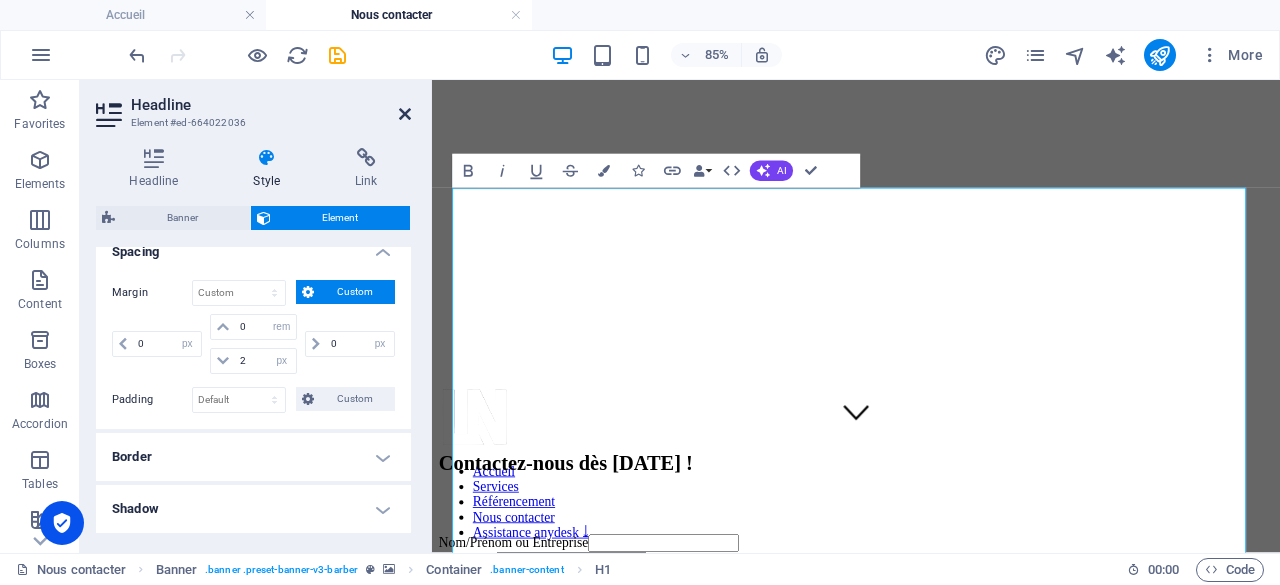 click at bounding box center (405, 114) 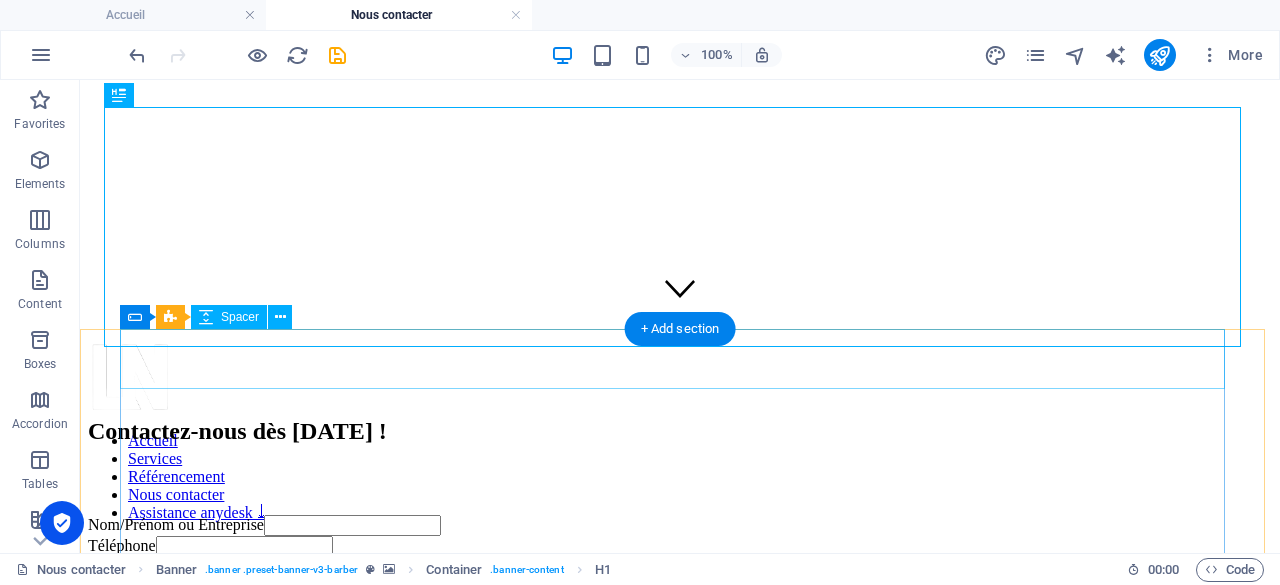click on "Contactez-nous dès [DATE] !" 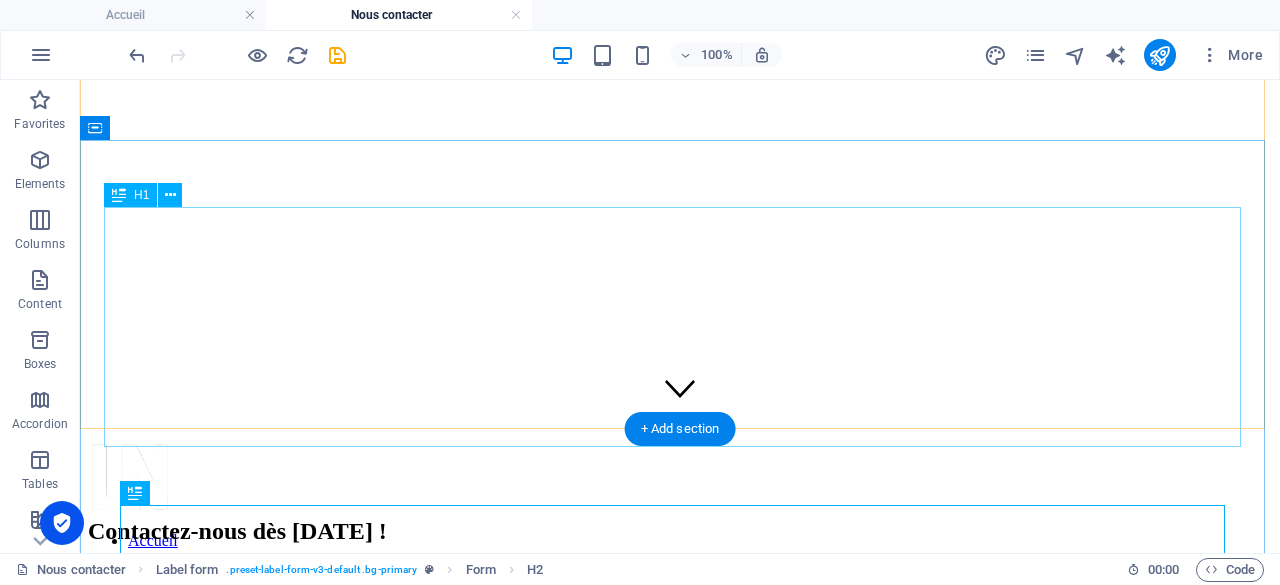 scroll, scrollTop: 30, scrollLeft: 0, axis: vertical 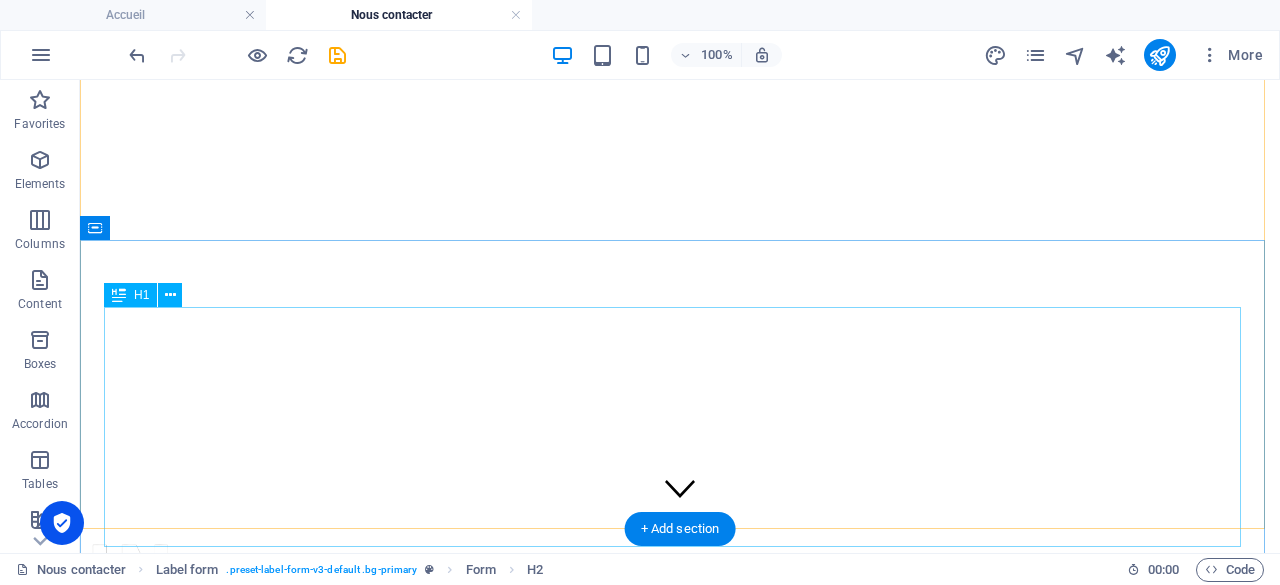 click on "Inutile de chercher plus loin." at bounding box center (680, 845) 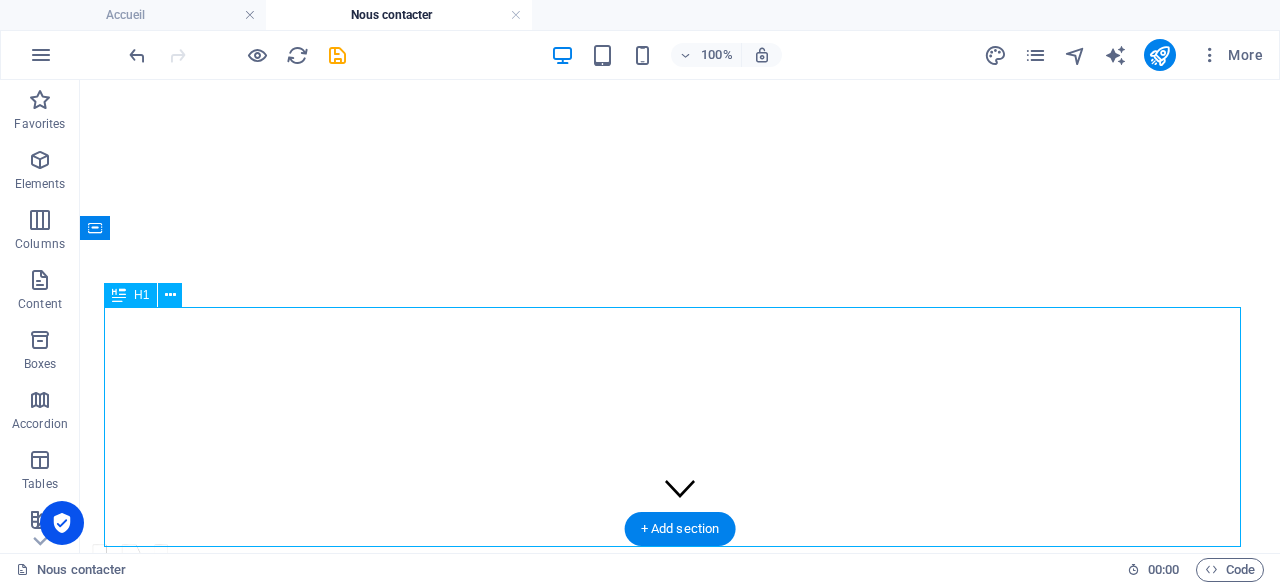 click on "Inutile de chercher plus loin." at bounding box center (680, 845) 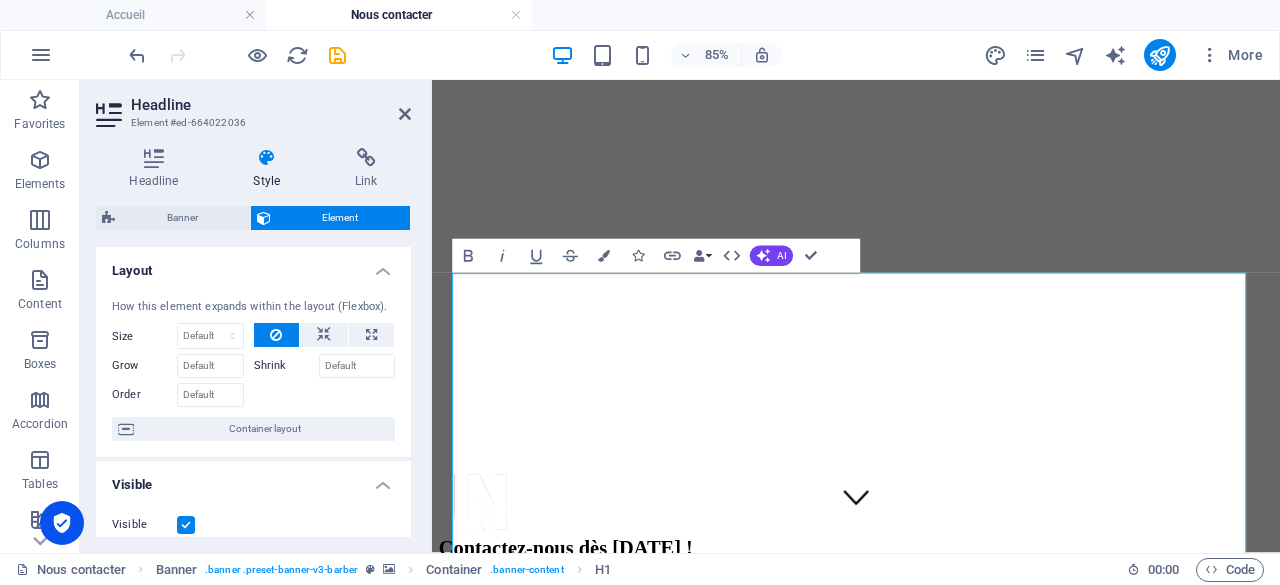 click at bounding box center (267, 158) 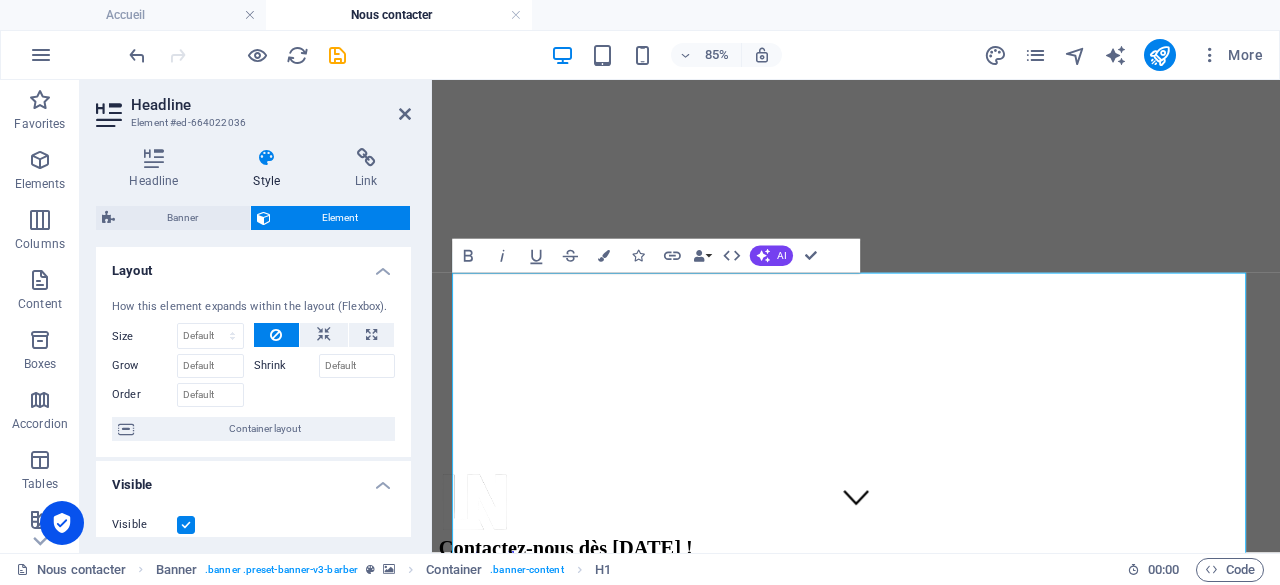 scroll, scrollTop: 400, scrollLeft: 0, axis: vertical 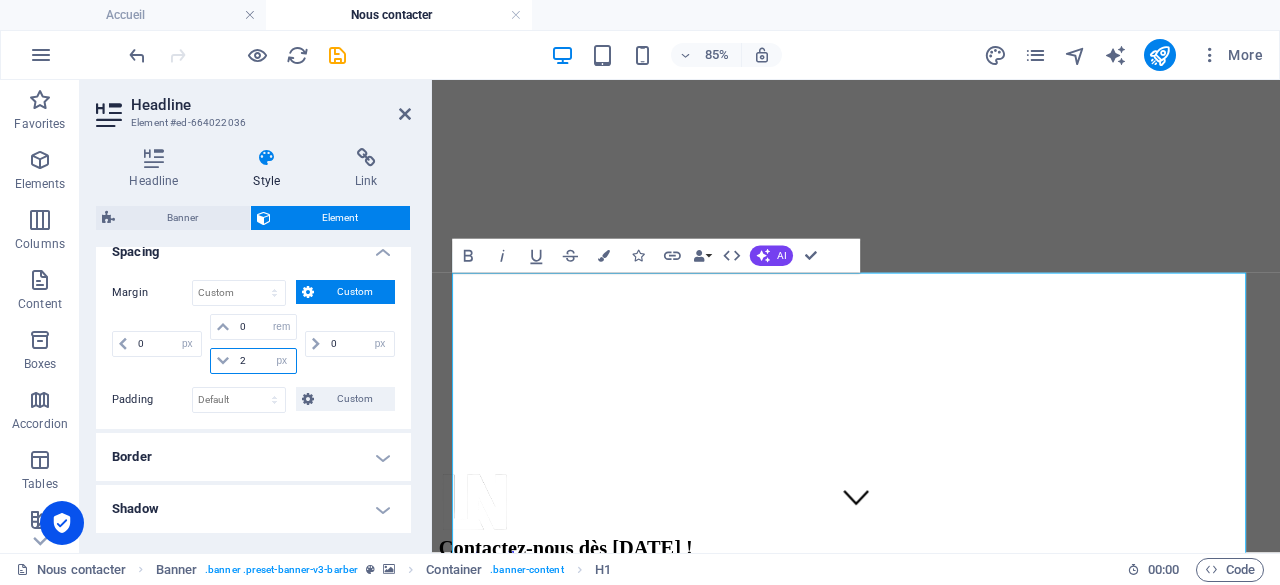 click on "2" at bounding box center [265, 361] 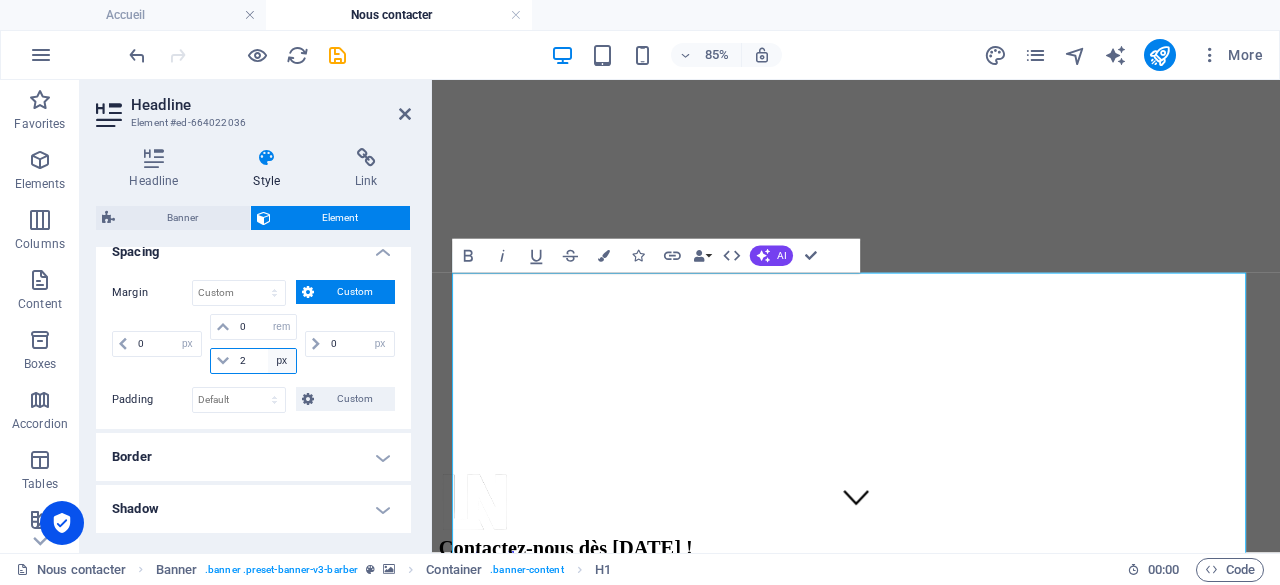 click on "auto px % rem vw vh" at bounding box center [282, 361] 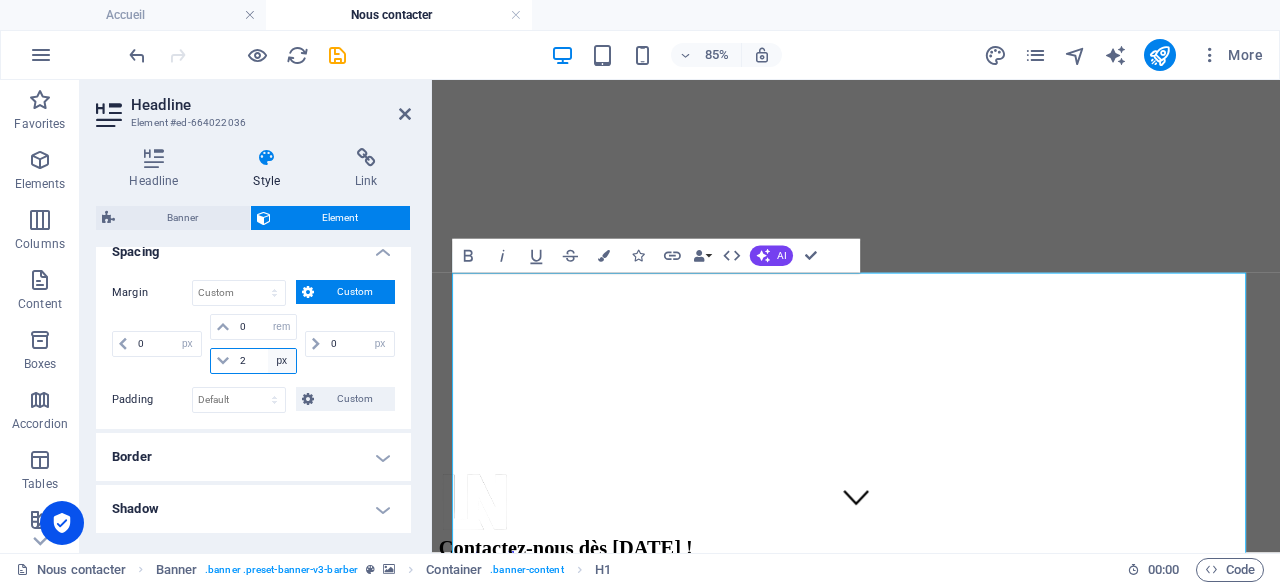 select on "rem" 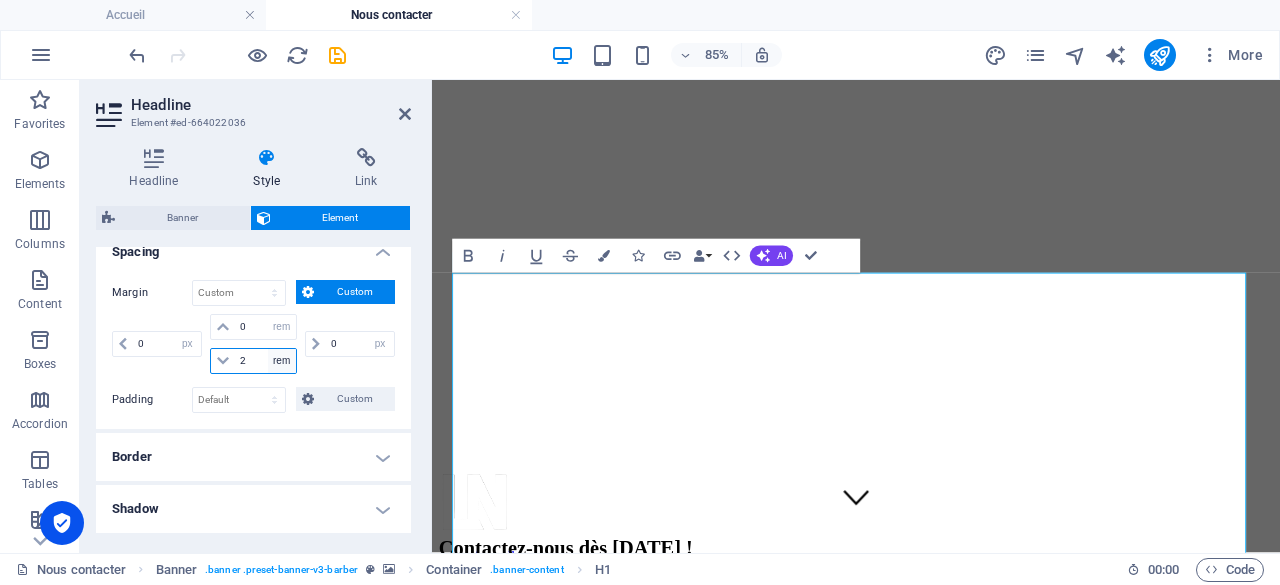 click on "auto px % rem vw vh" at bounding box center [282, 361] 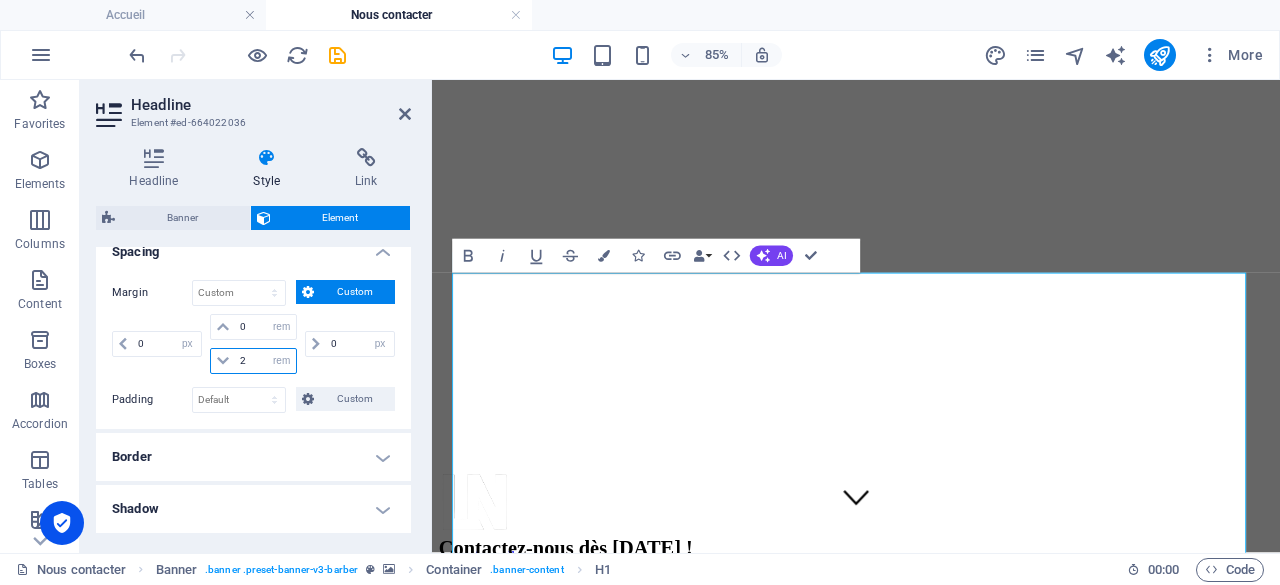 type on "2" 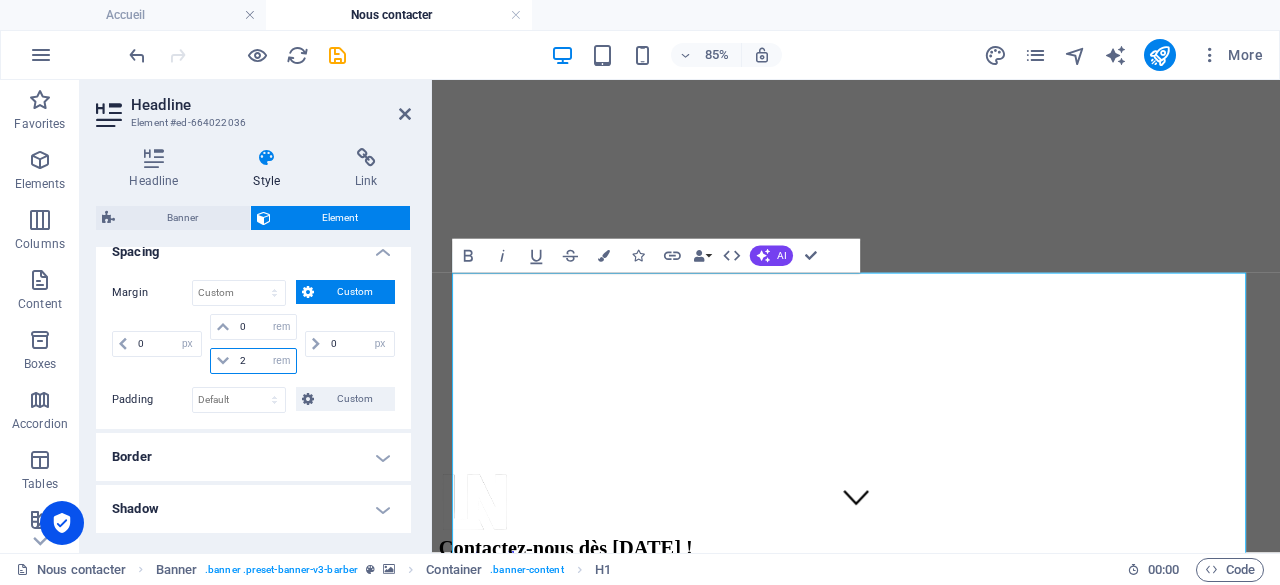 click on "2" at bounding box center [265, 361] 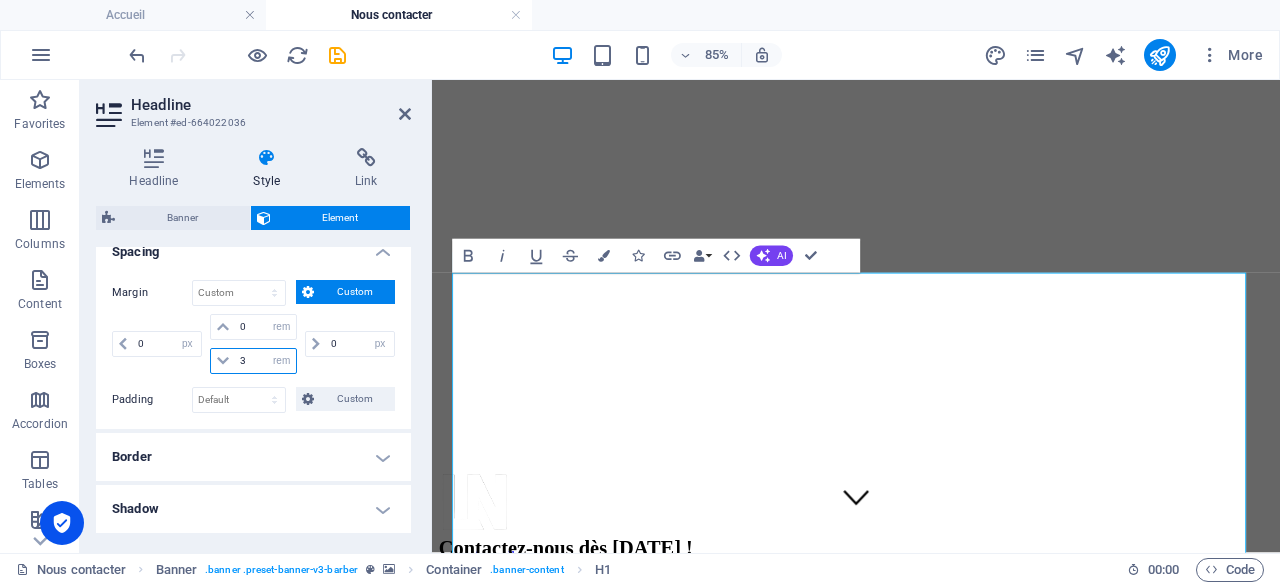 type on "3" 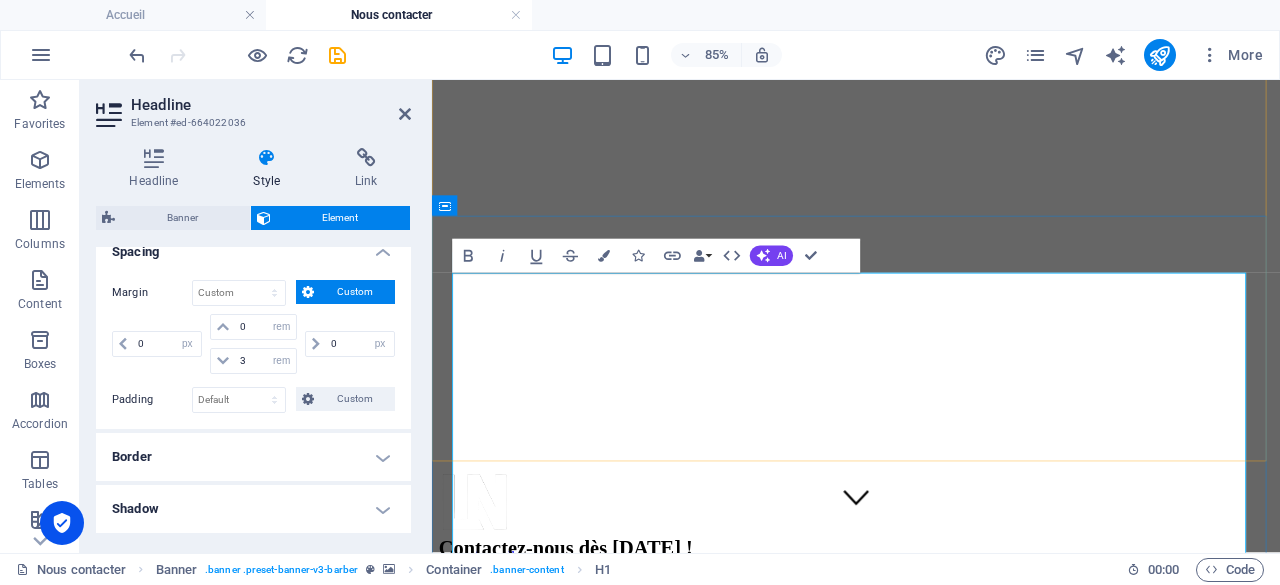 click on "Inutile de chercher plus loin." at bounding box center [931, 845] 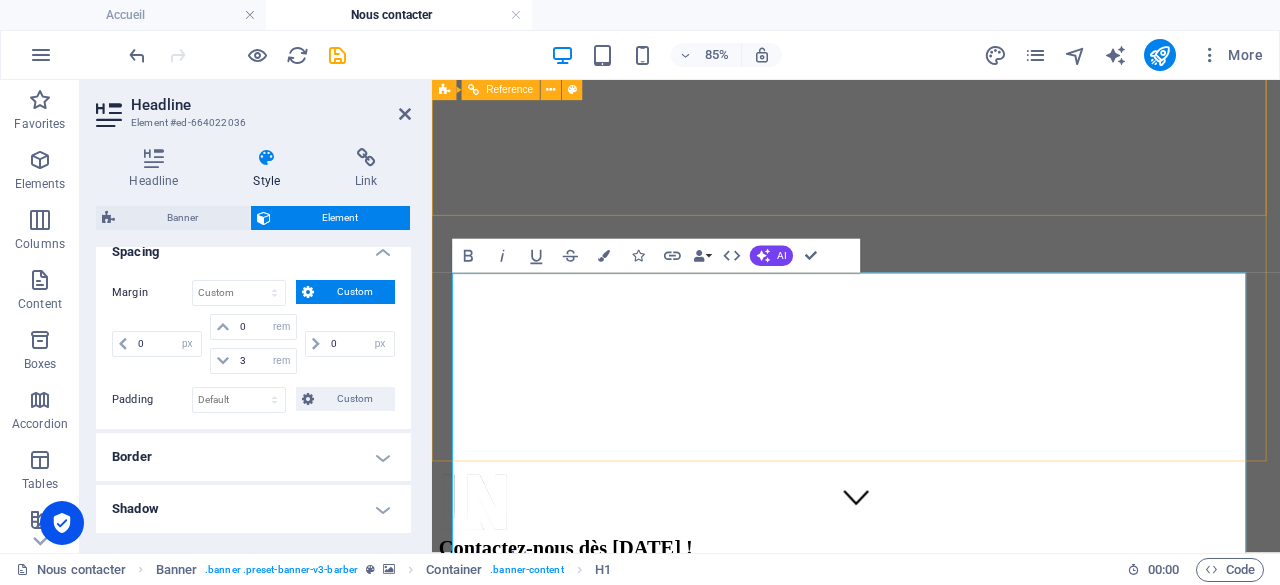 click on "Accueil Services Référencement Nous contacter Assistance anydesk ⤓" at bounding box center (931, 677) 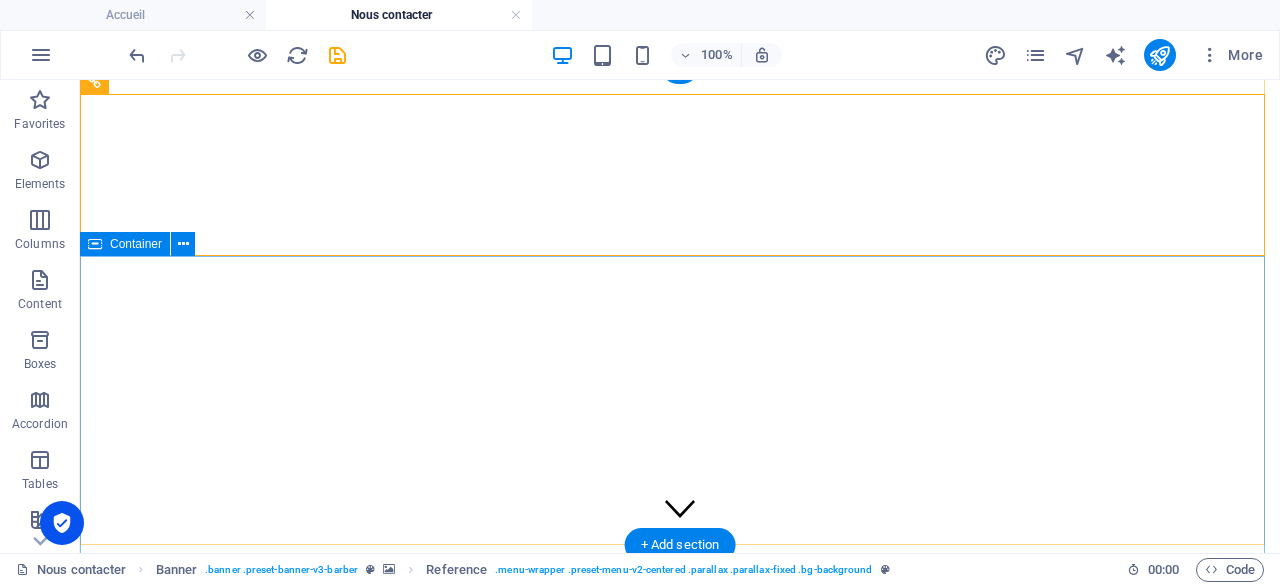scroll, scrollTop: 0, scrollLeft: 0, axis: both 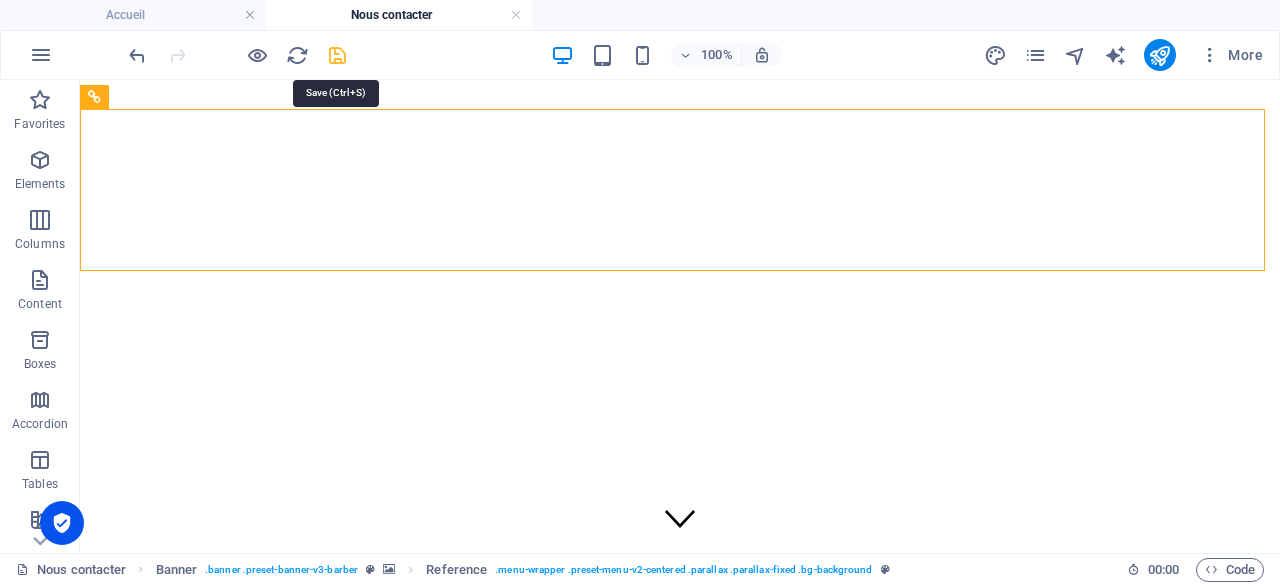 click at bounding box center (337, 55) 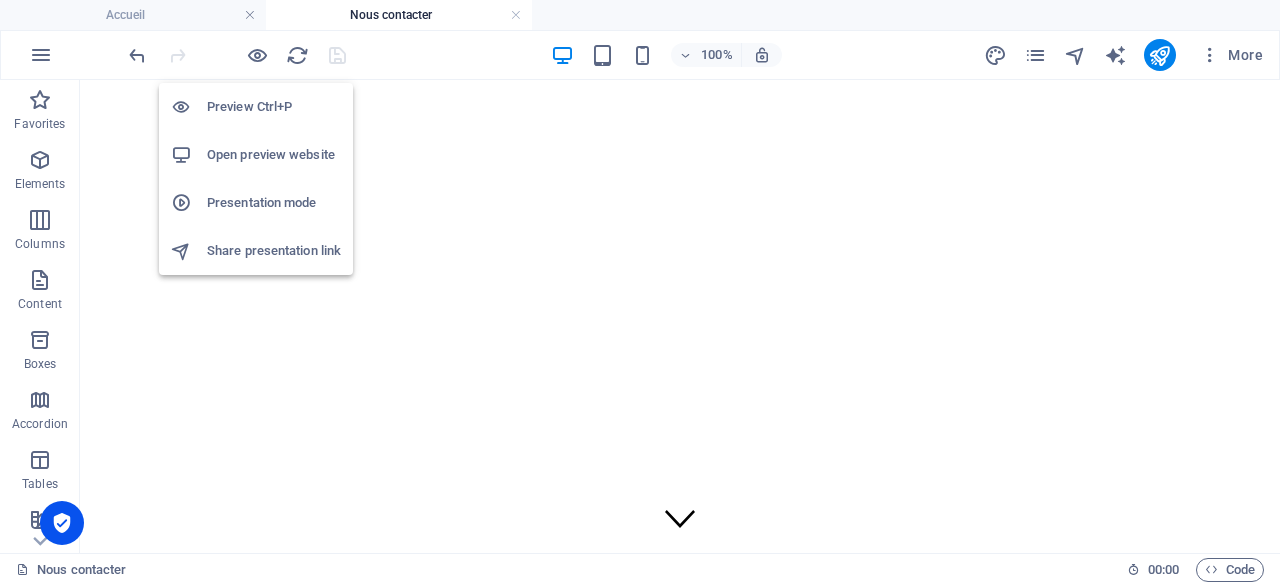 click on "Preview Ctrl+P" at bounding box center [274, 107] 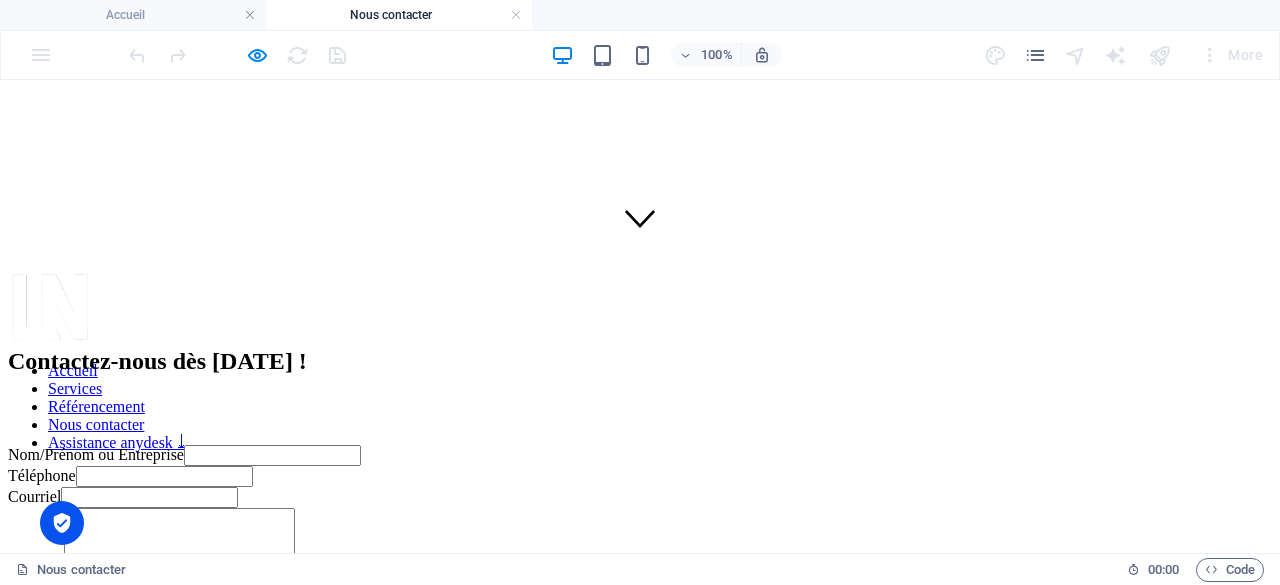 scroll, scrollTop: 0, scrollLeft: 0, axis: both 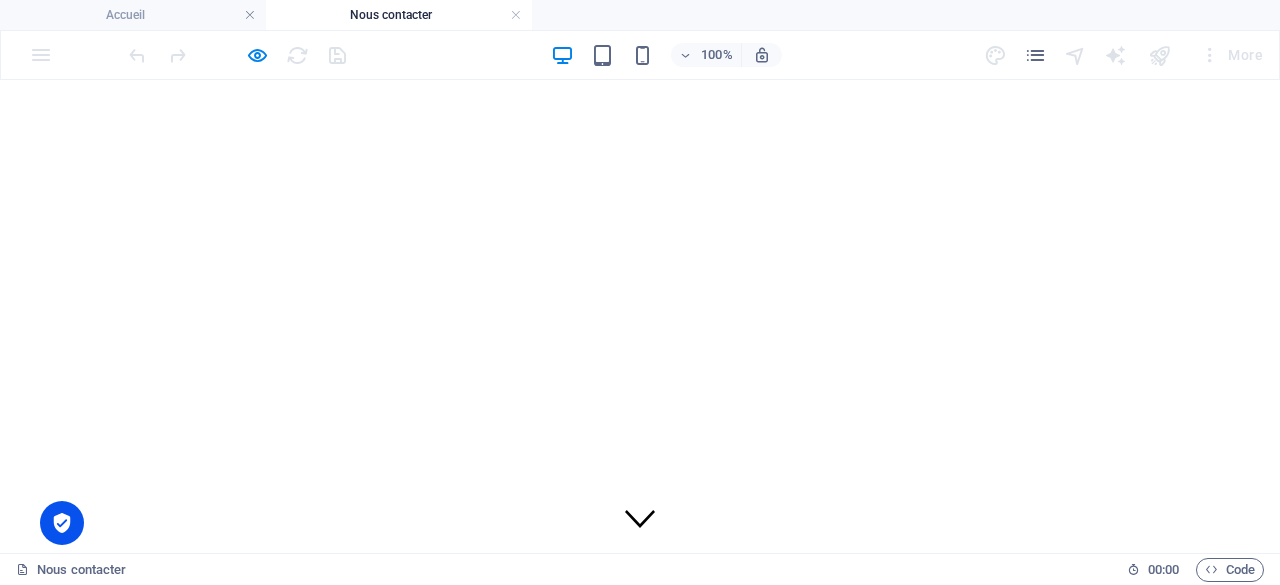 click on "100% More" at bounding box center [698, 55] 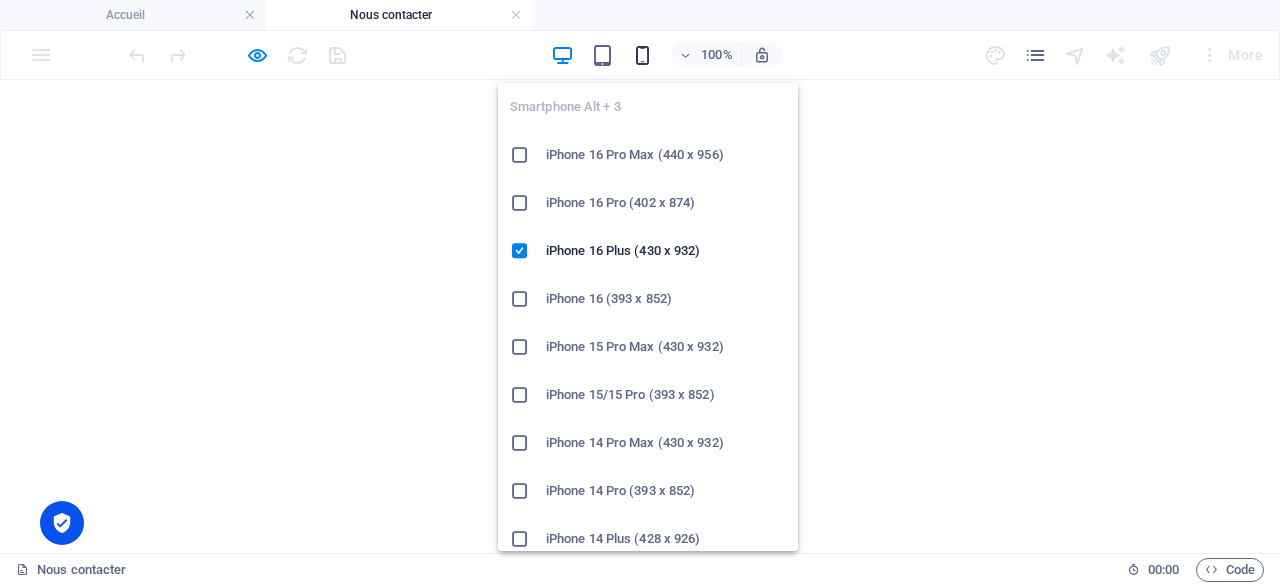 click at bounding box center (642, 55) 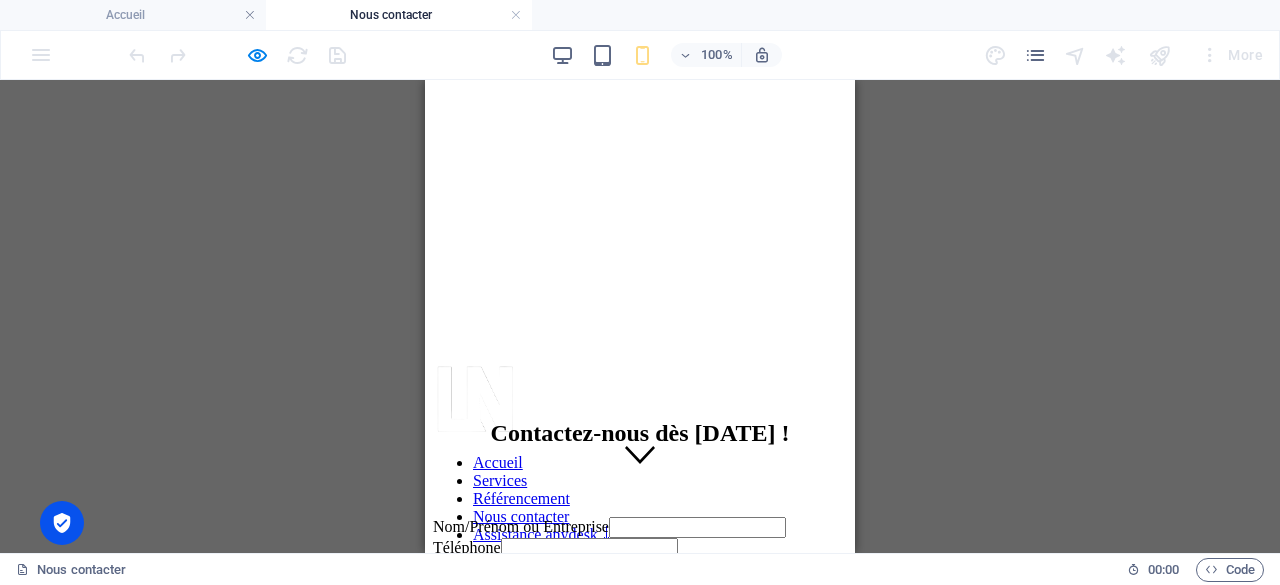 scroll, scrollTop: 0, scrollLeft: 0, axis: both 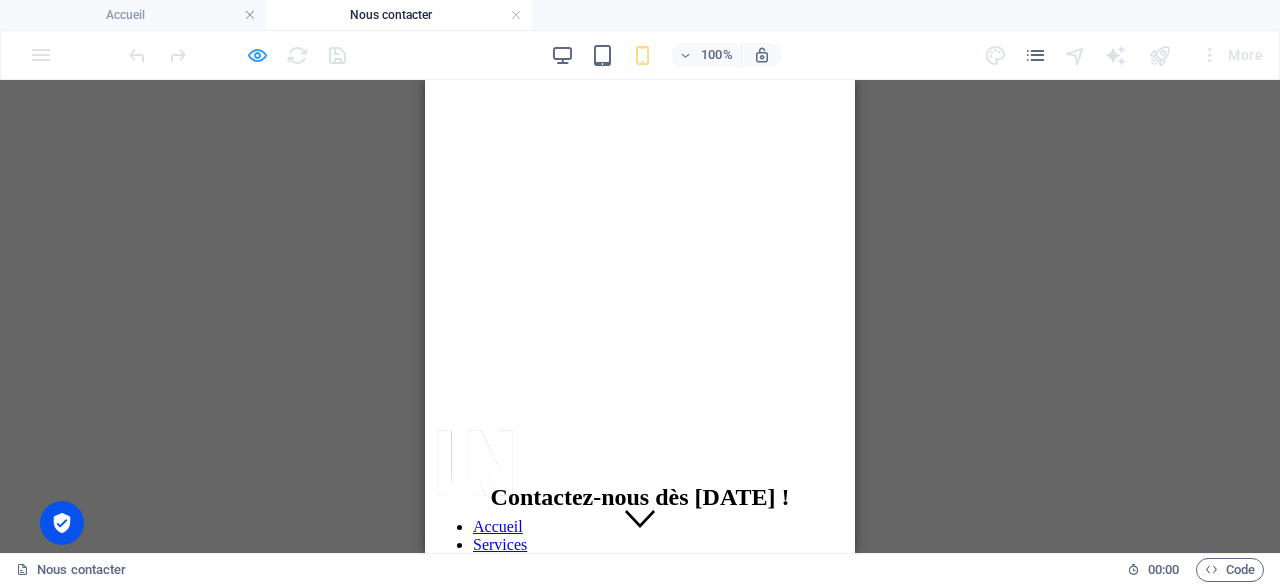 click at bounding box center [257, 55] 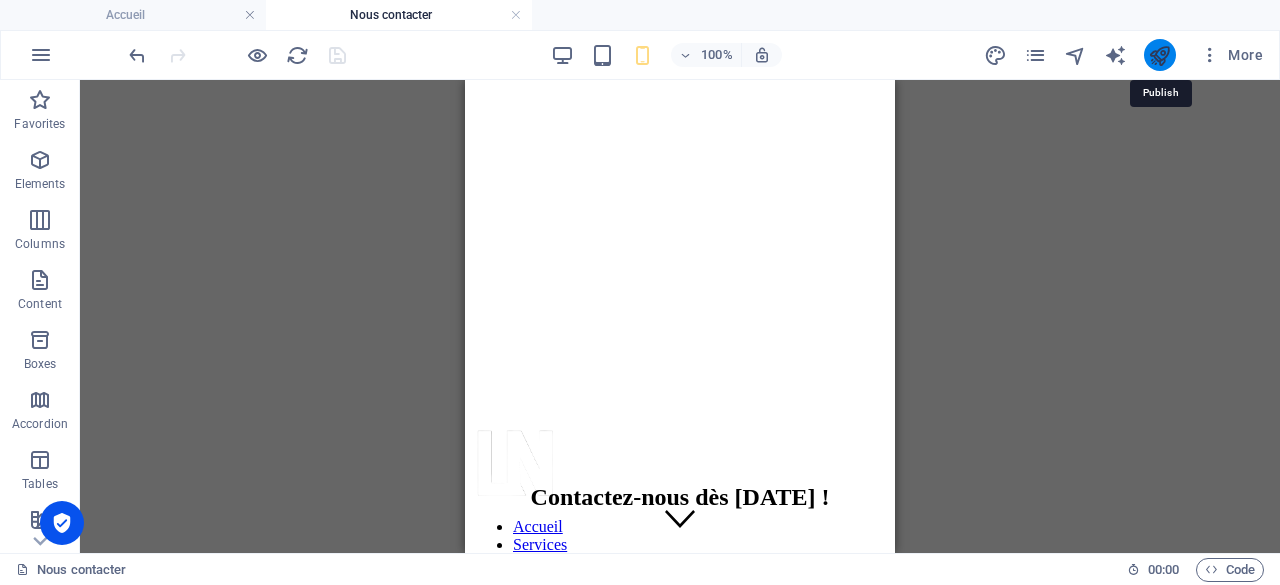 click at bounding box center (1159, 55) 